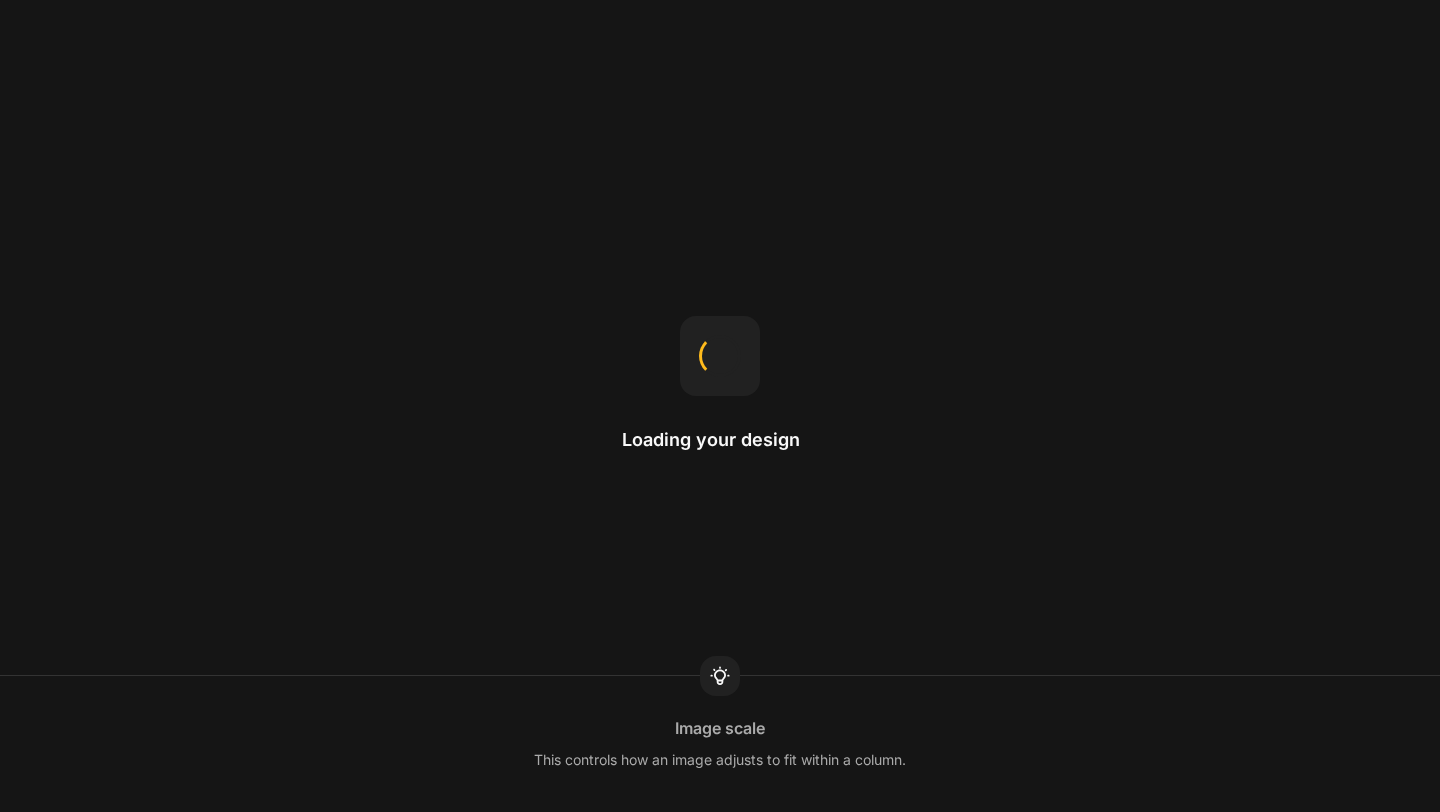 scroll, scrollTop: 0, scrollLeft: 0, axis: both 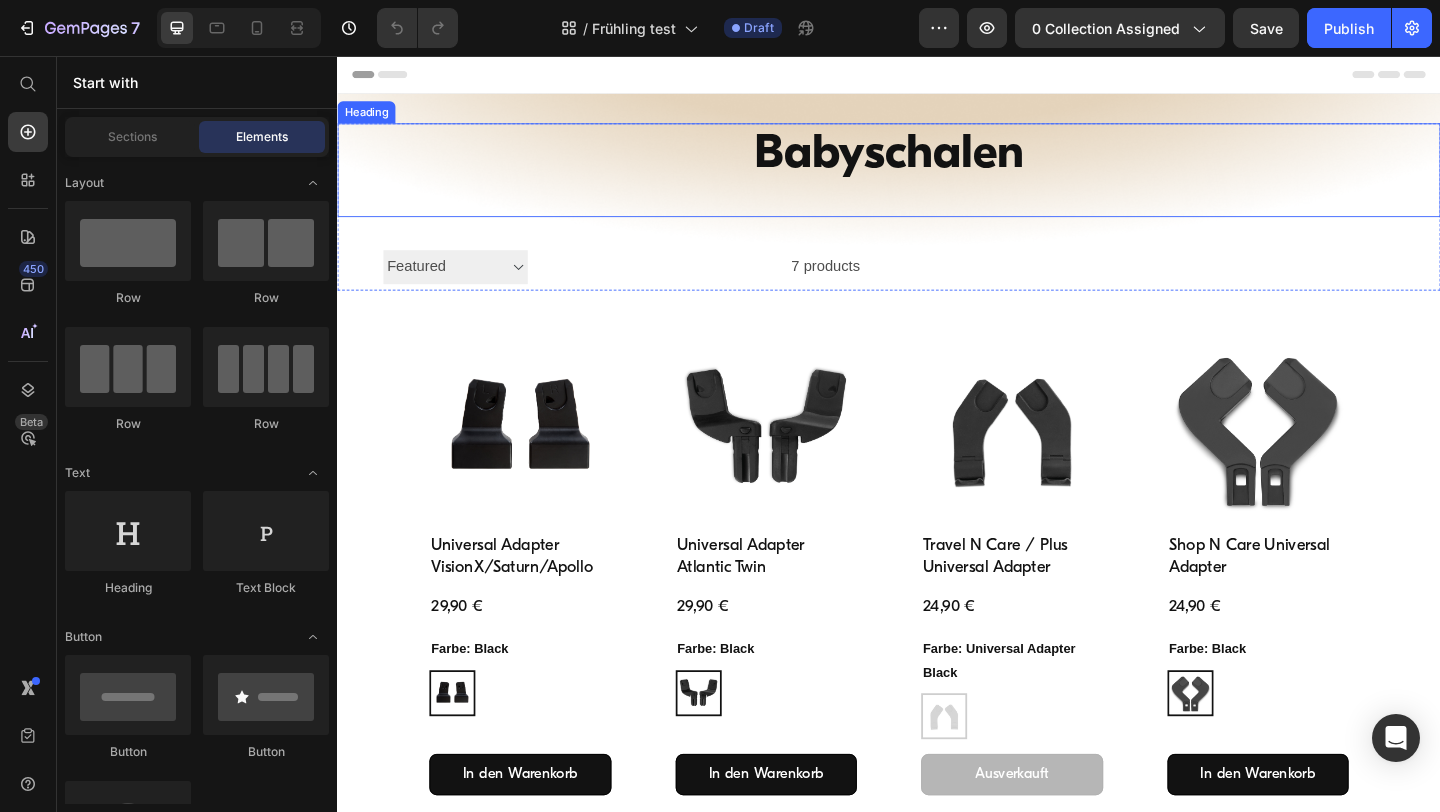 click on "Babyschalen" at bounding box center [937, 165] 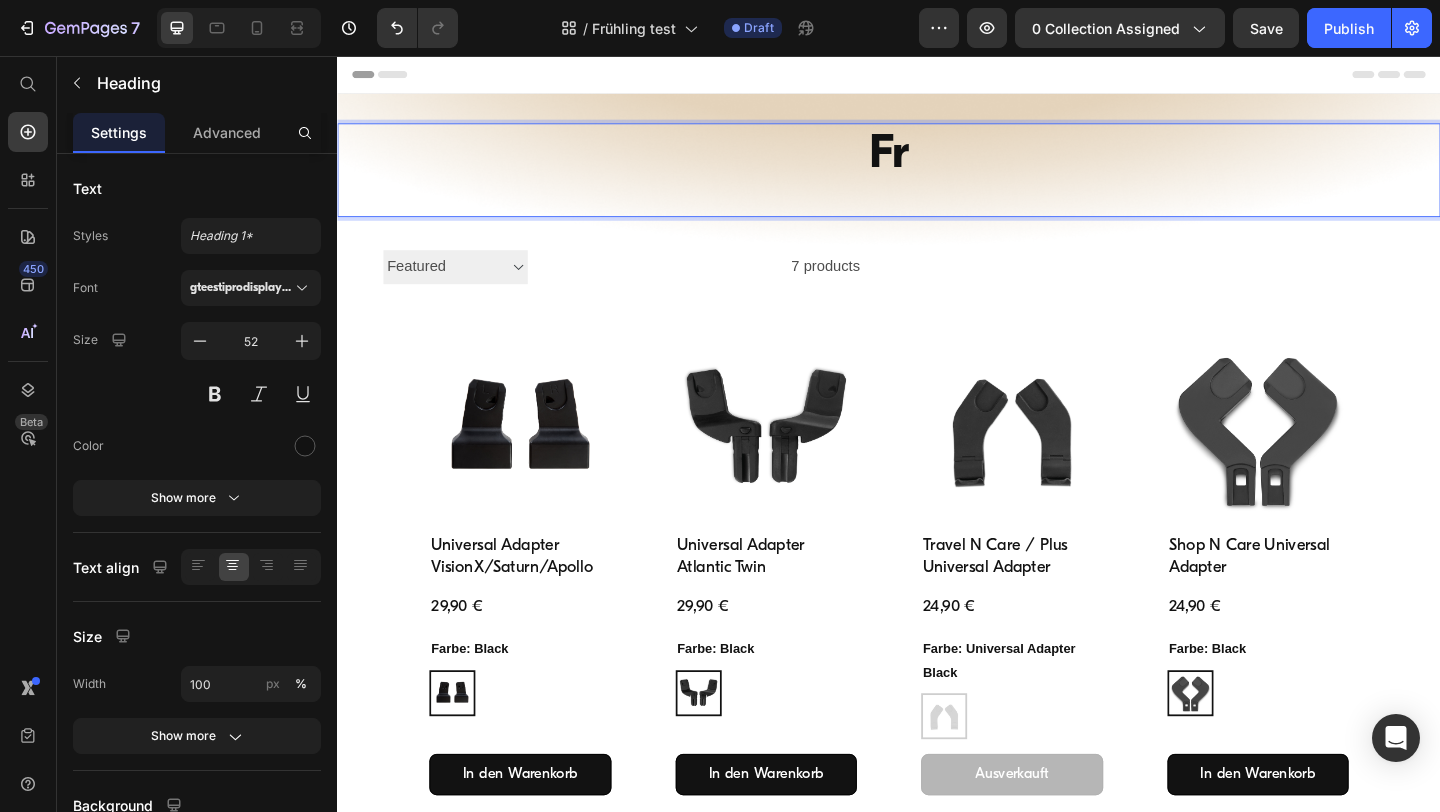 type 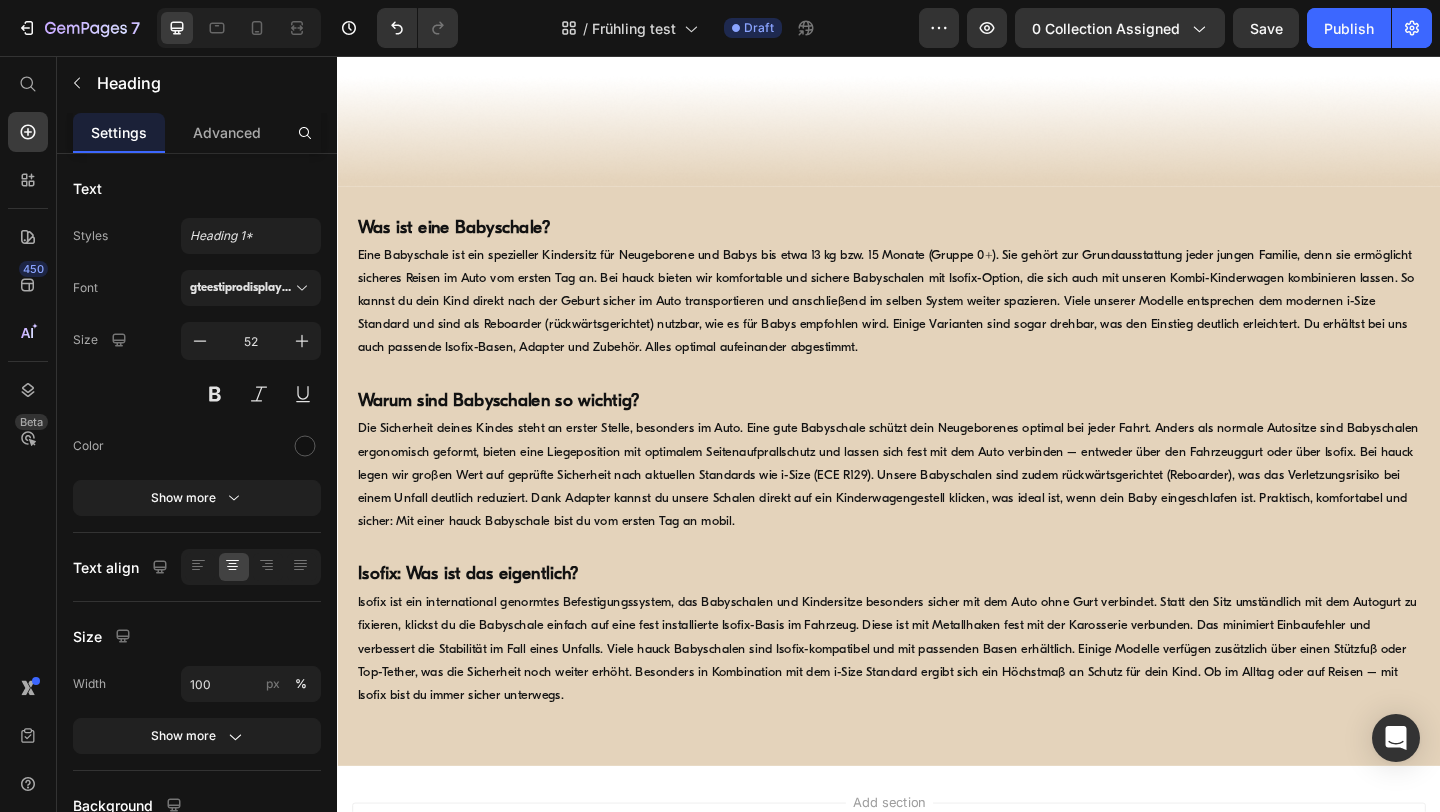 scroll, scrollTop: 1881, scrollLeft: 0, axis: vertical 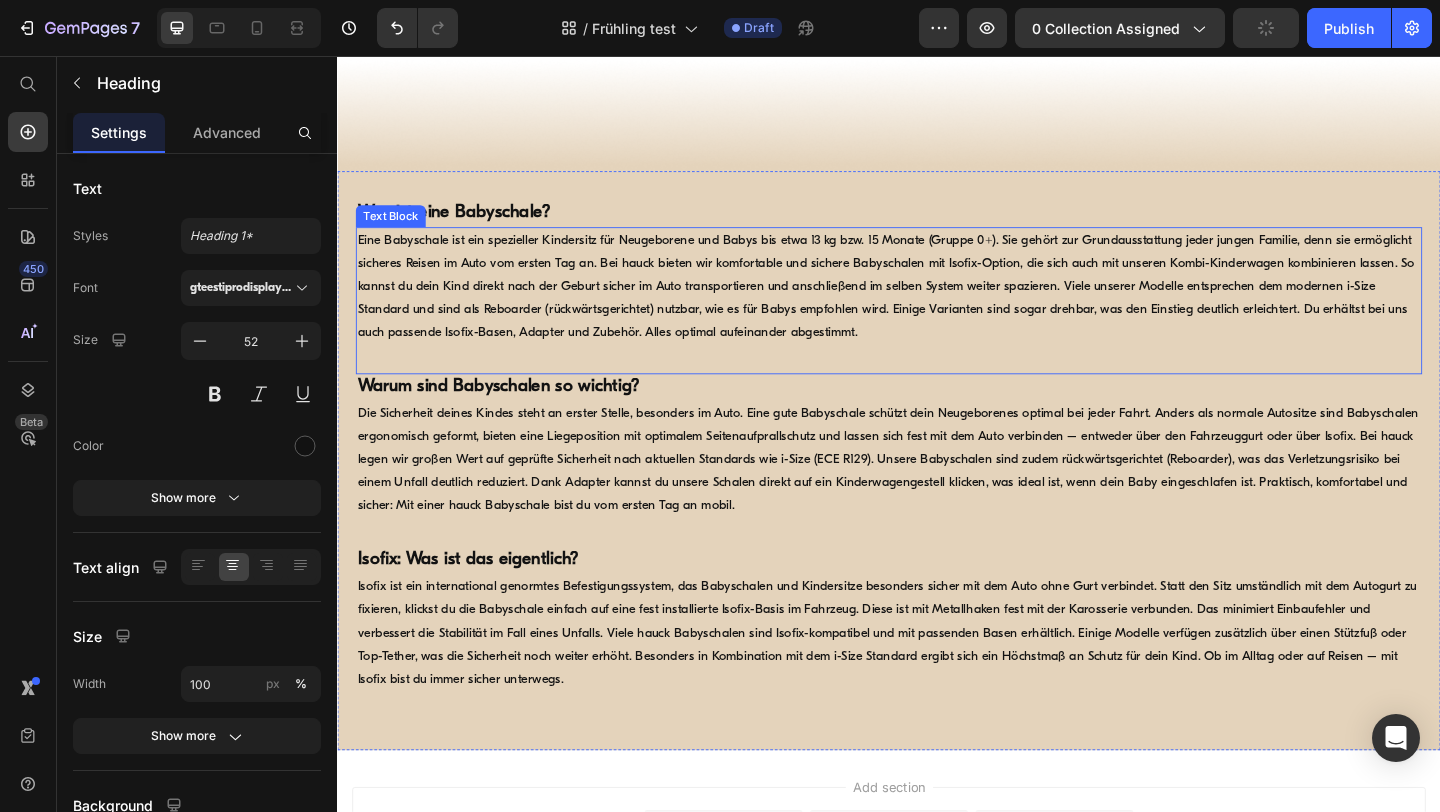 click on "Eine Babyschale ist ein spezieller Kindersitz für Neugeborene und Babys bis etwa 13 kg bzw. 15 Monate (Gruppe 0+). Sie gehört zur Grundausstattung jeder jungen Familie, denn sie ermöglicht sicheres Reisen im Auto vom ersten Tag an. Bei hauck bieten wir komfortable und sichere Babyschalen mit Isofix-Option, die sich auch mit unseren Kombi-Kinderwagen kombinieren lassen. So kannst du dein Kind direkt nach der Geburt sicher im Auto transportieren und anschließend im selben System weiter spazieren. Viele unserer Modelle entsprechen dem modernen i-Size Standard und sind als Reboarder (rückwärtsgerichtet) nutzbar, wie es für Babys empfohlen wird. Einige Varianten sind sogar drehbar, was den Einstieg deutlich erleichtert. Du erhältst bei uns auch passende Isofix-Basen, Adapter und Zubehör. Alles optimal aufeinander abgestimmt." at bounding box center (937, 307) 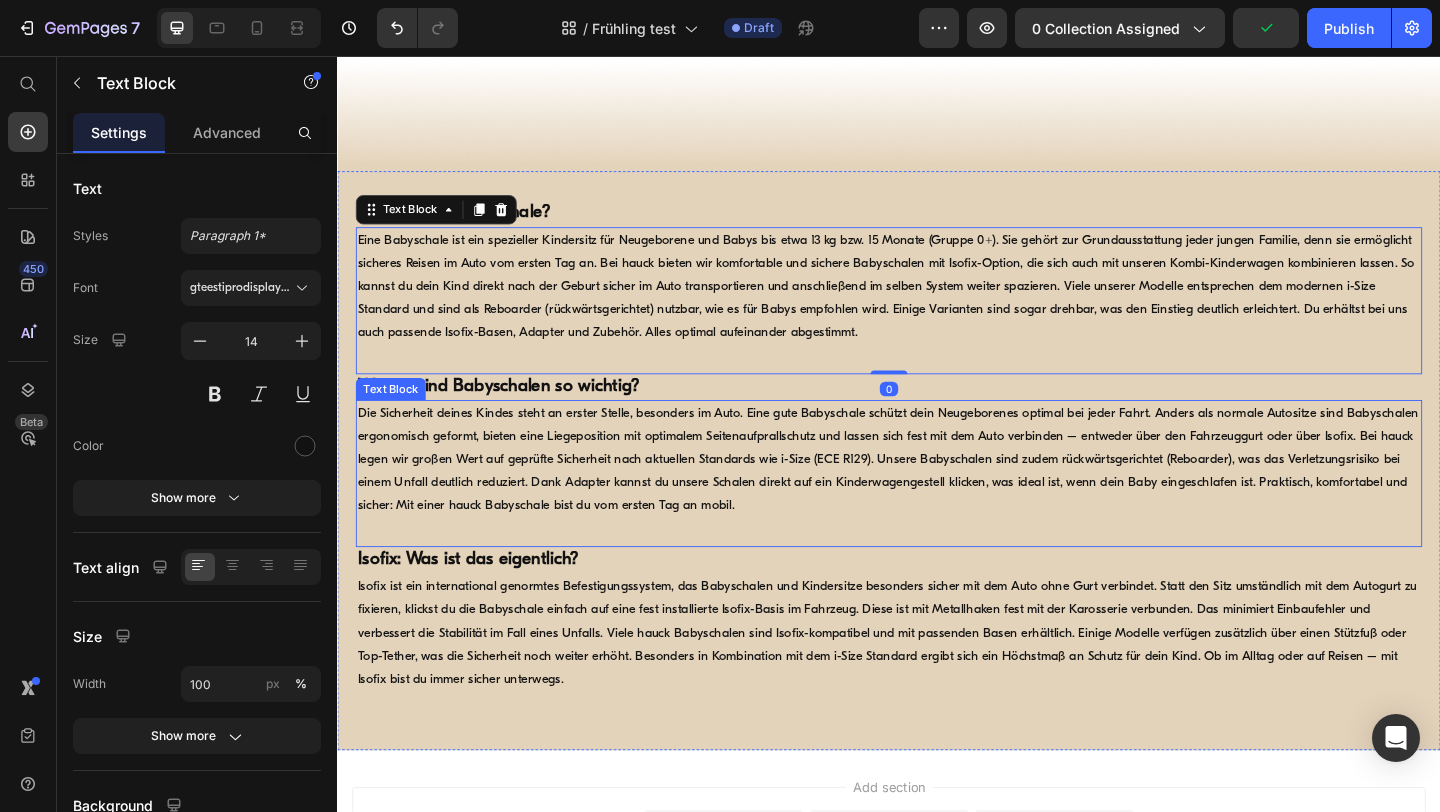 click on "Die Sicherheit deines Kindes steht an erster Stelle, besonders im Auto. Eine gute Babyschale schützt dein Neugeborenes optimal bei jeder Fahrt. Anders als normale Autositze sind Babyschalen ergonomisch geformt, bieten eine Liegeposition mit optimalem Seitenaufprallschutz und lassen sich fest mit dem Auto verbinden – entweder über den Fahrzeuggurt oder über Isofix. Bei hauck legen wir großen Wert auf geprüfte Sicherheit nach aktuellen Standards wie i-Size (ECE R129). Unsere Babyschalen sind zudem rückwärtsgerichtet (Reboarder), was das Verletzungsrisiko bei einem Unfall deutlich reduziert. Dank Adapter kannst du unsere Schalen direkt auf ein Kinderwagengestell klicken, was ideal ist, wenn dein Baby eingeschlafen ist. Praktisch, komfortabel und sicher: Mit einer hauck Babyschale bist du vom ersten Tag an mobil." at bounding box center [937, 495] 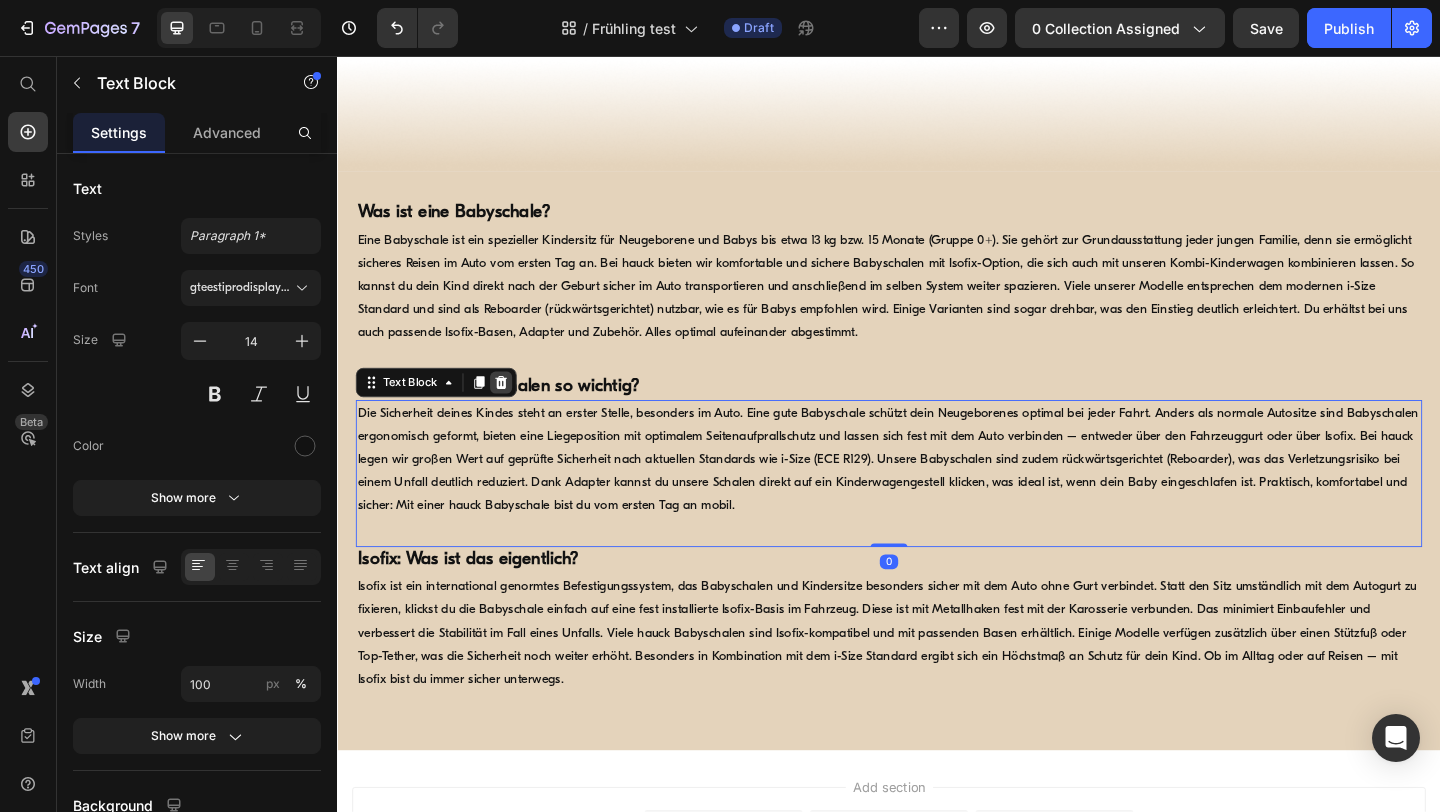 click at bounding box center [515, 411] 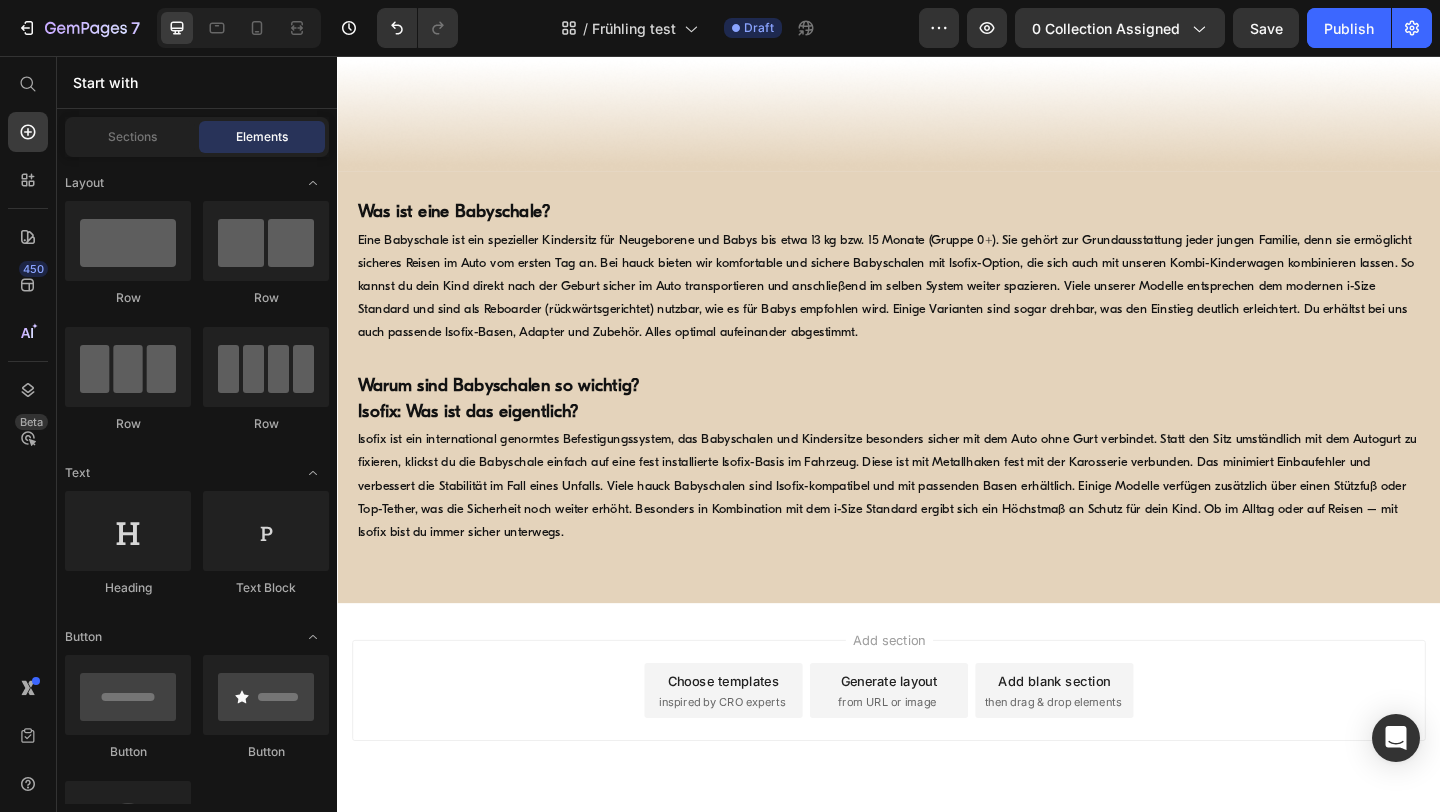 click on "Warum sind Babyschalen so wichtig?" at bounding box center (512, 415) 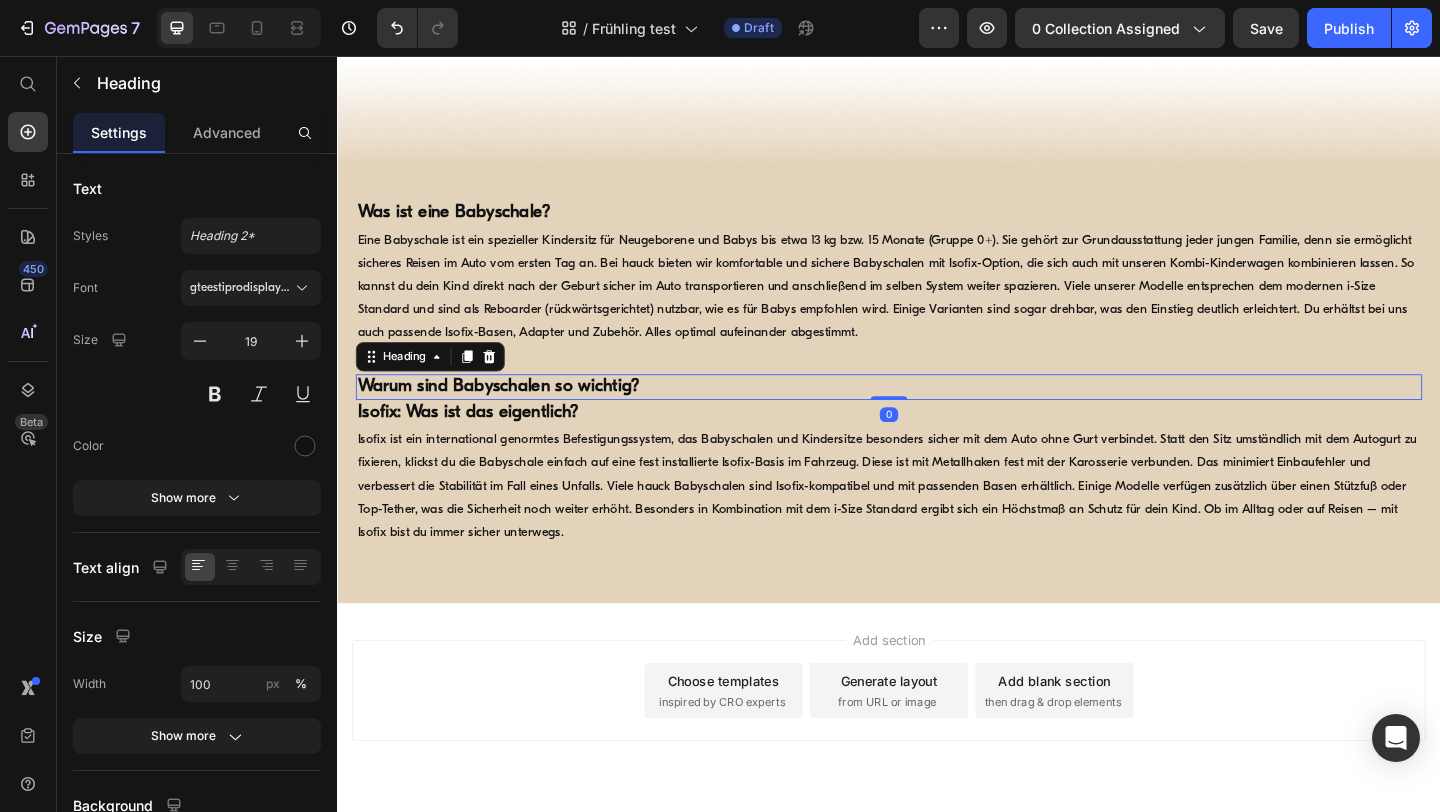 click on "Heading" at bounding box center [438, 383] 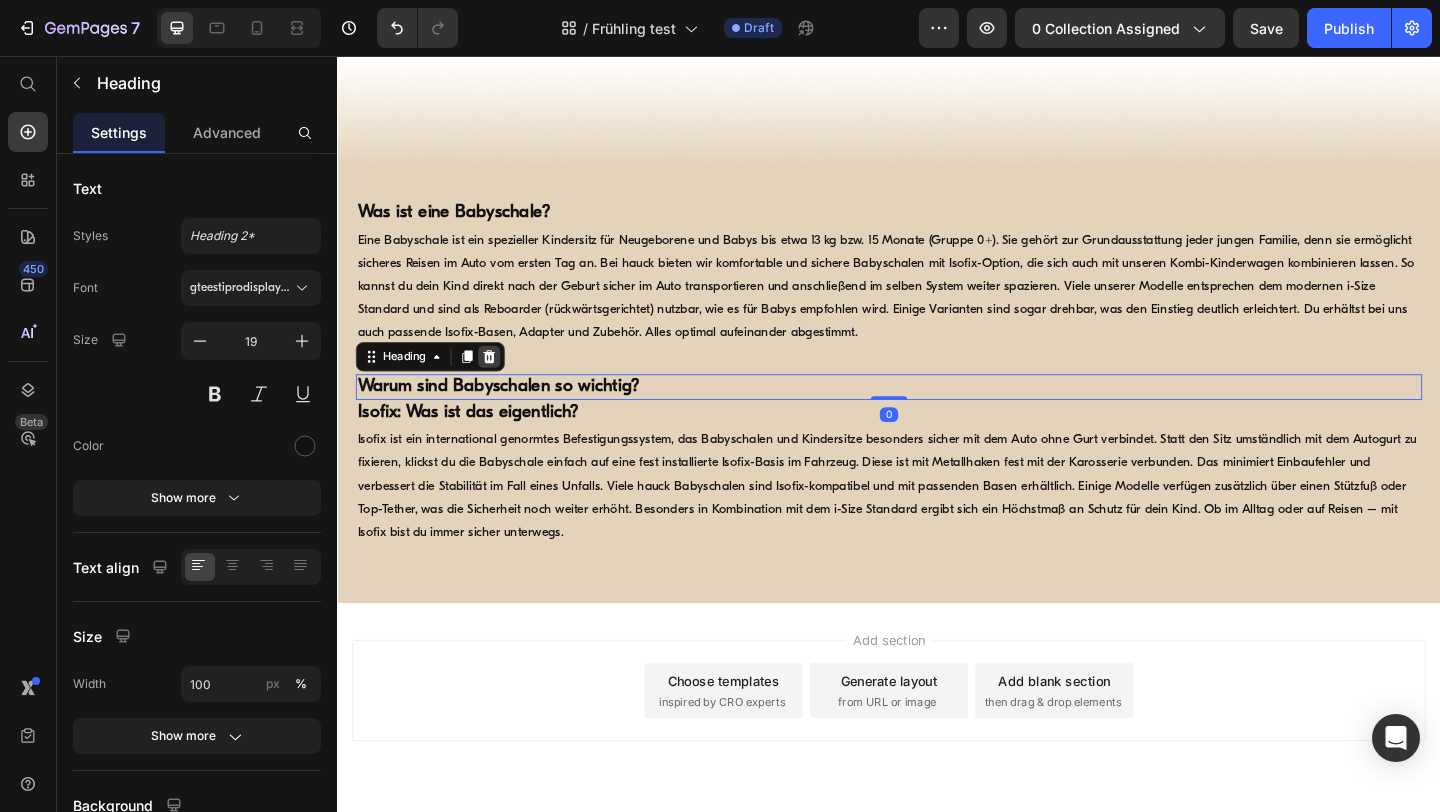 click 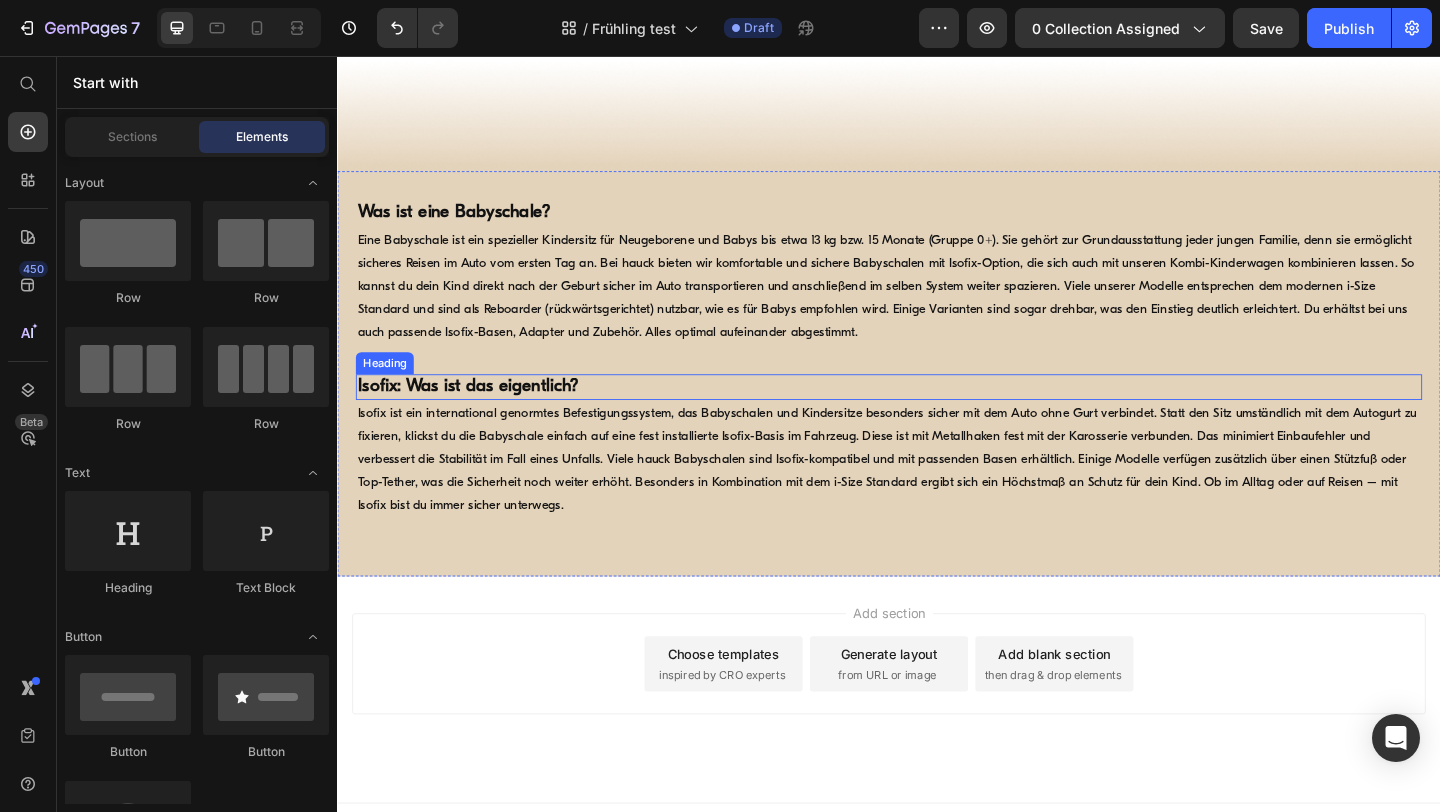 click on "Isofix: Was ist das eigentlich?" at bounding box center (479, 415) 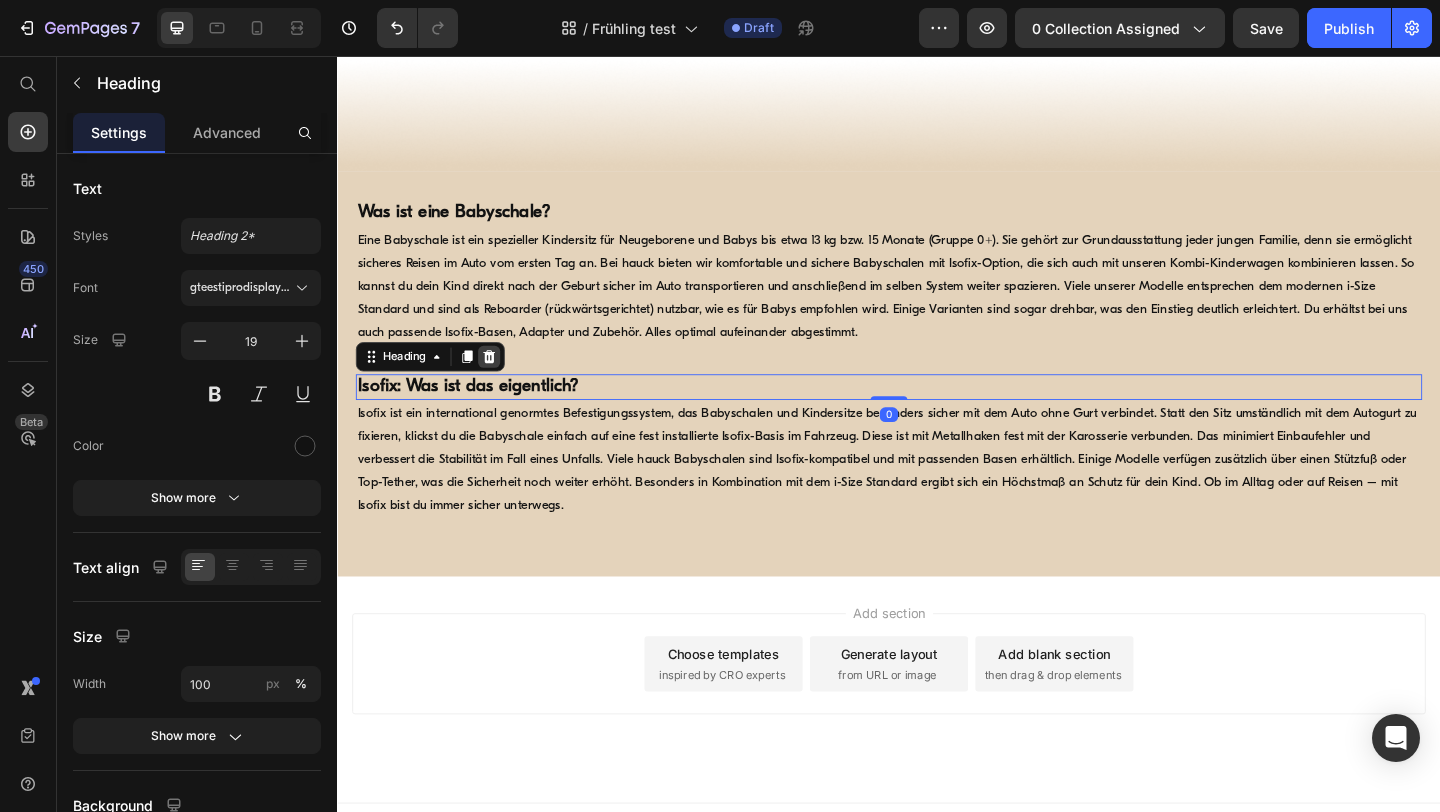 click 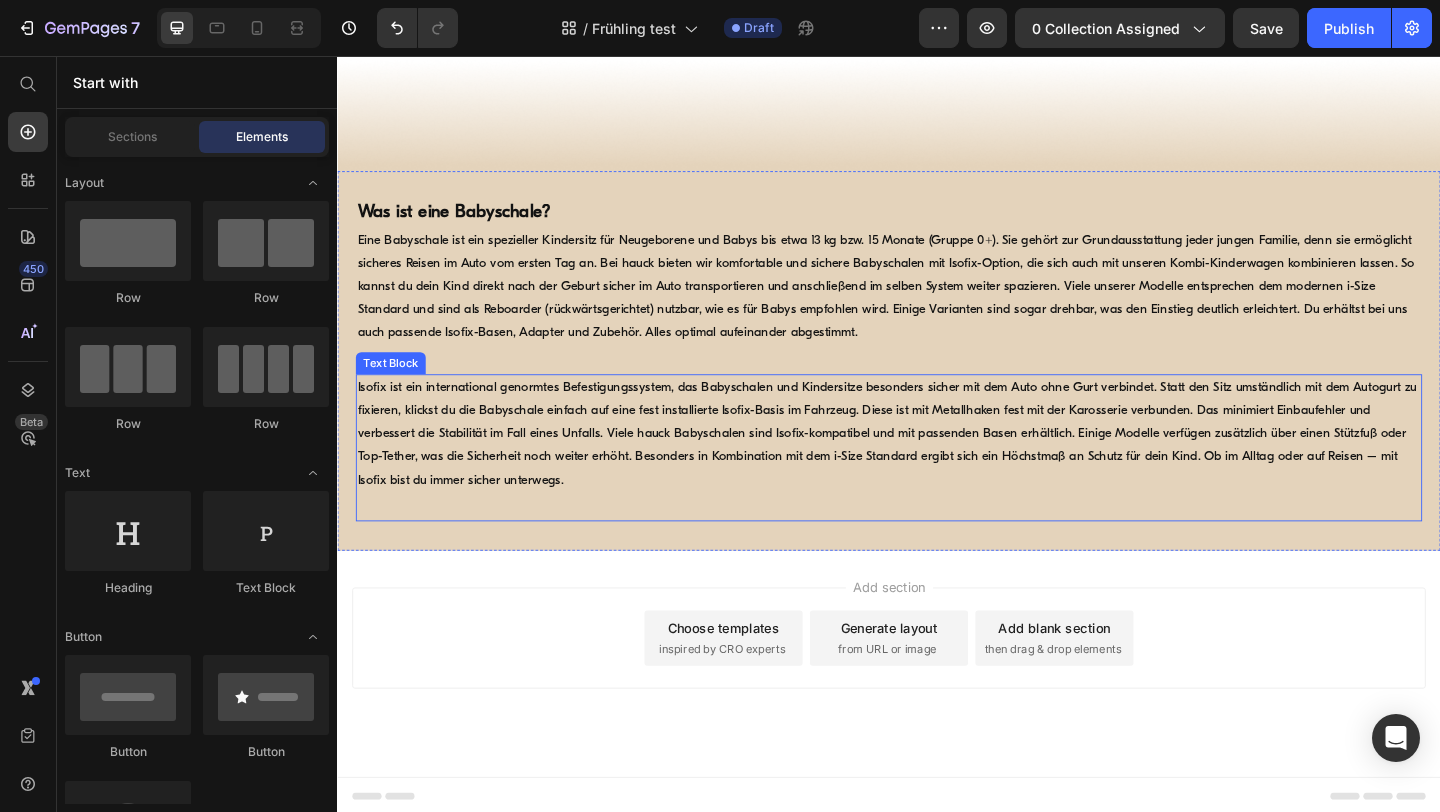click on "Isofix ist ein international genormtes Befestigungssystem, das Babyschalen und Kindersitze besonders sicher mit dem Auto ohne Gurt verbindet. Statt den Sitz umständlich mit dem Autogurt zu fixieren, klickst du die Babyschale einfach auf eine fest installierte Isofix-Basis im Fahrzeug. Diese ist mit Metallhaken fest mit der Karosserie verbunden. Das minimiert Einbaufehler und verbessert die Stabilität im Fall eines Unfalls. Viele hauck Babyschalen sind Isofix-kompatibel und mit passenden Basen erhältlich. Einige Modelle verfügen zusätzlich über einen Stützfuß oder Top-Tether, was die Sicherheit noch weiter erhöht. Besonders in Kombination mit dem i-Size Standard ergibt sich ein Höchstmaß an Schutz für dein Kind. Ob im Alltag oder auf Reisen – mit Isofix bist du immer sicher unterwegs." at bounding box center (937, 467) 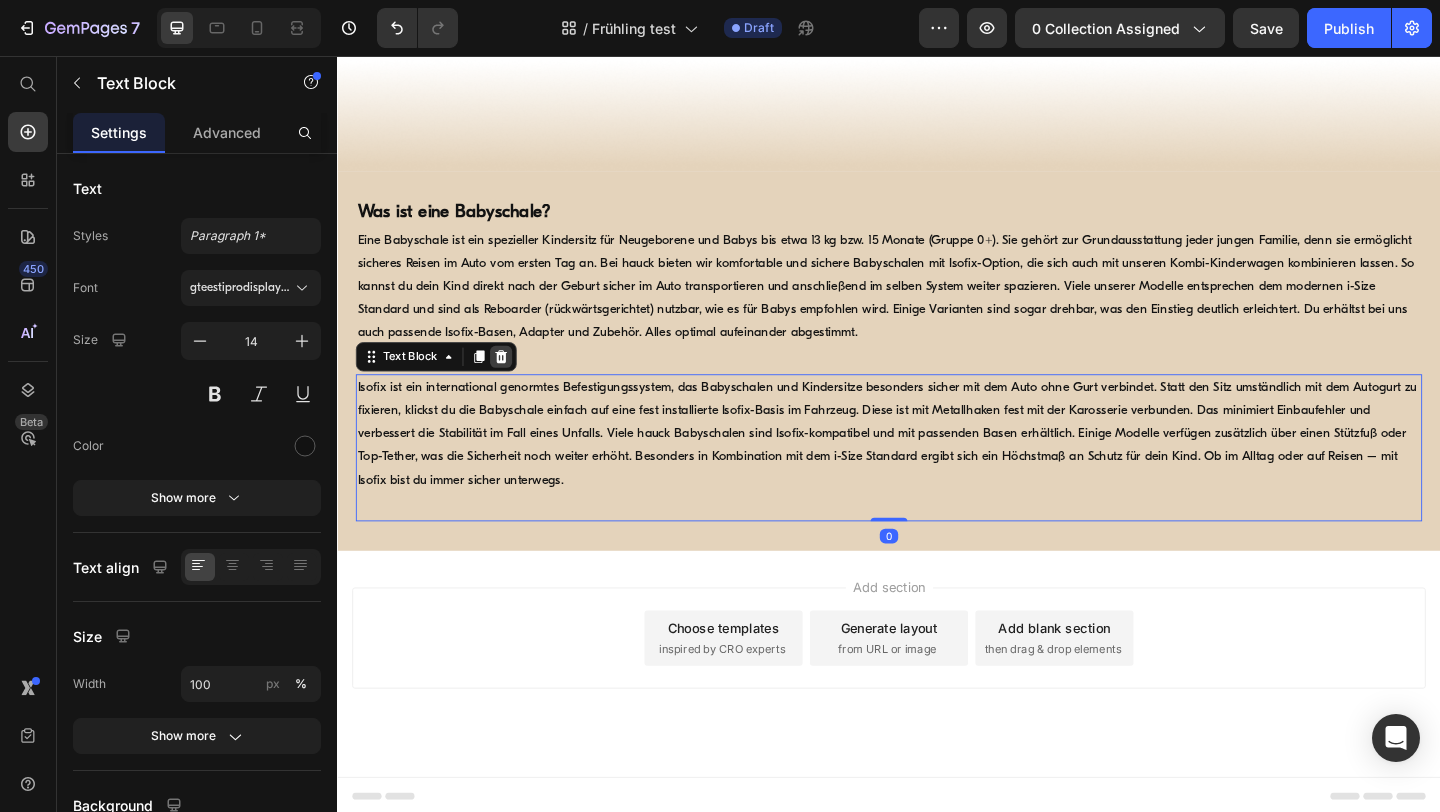 click 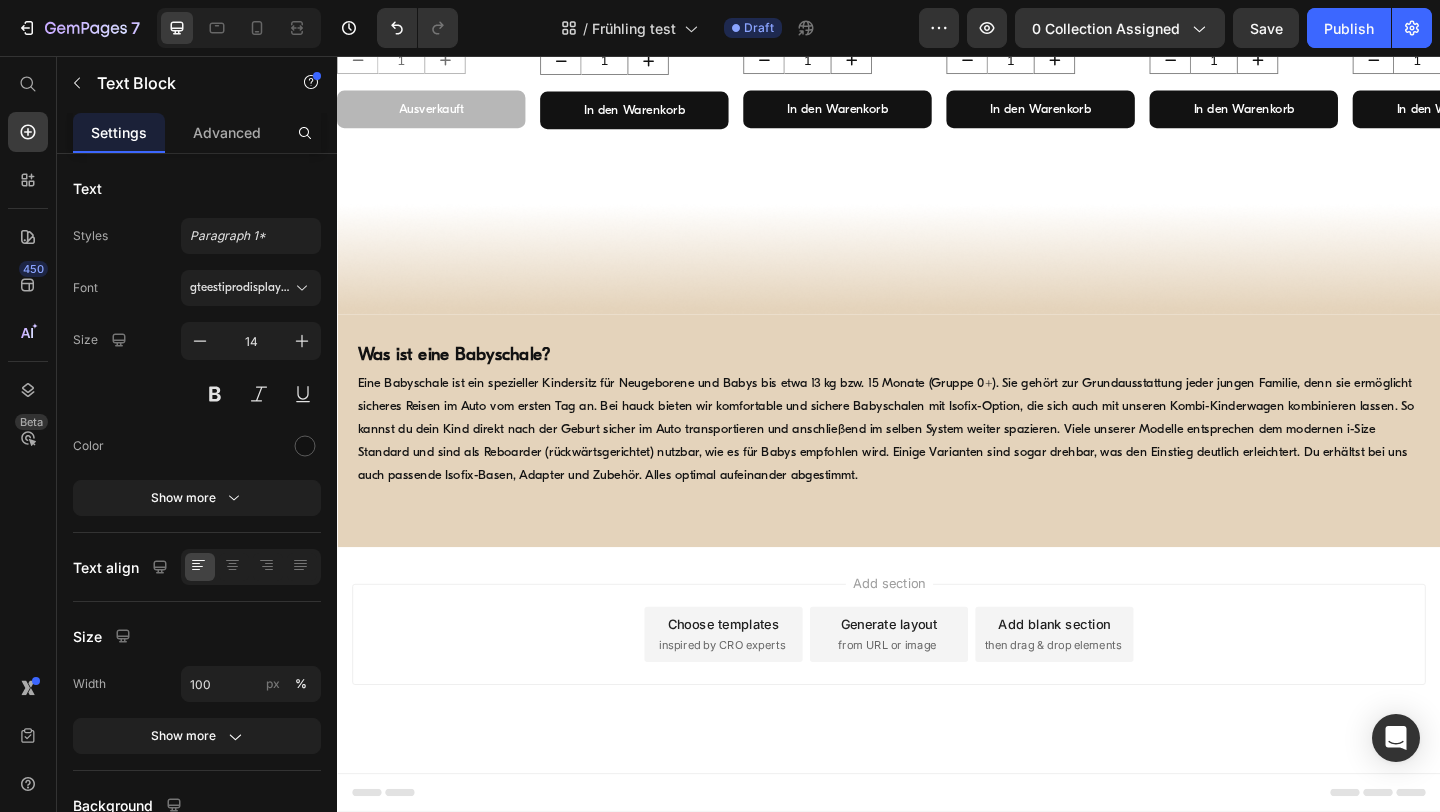 scroll, scrollTop: 1723, scrollLeft: 0, axis: vertical 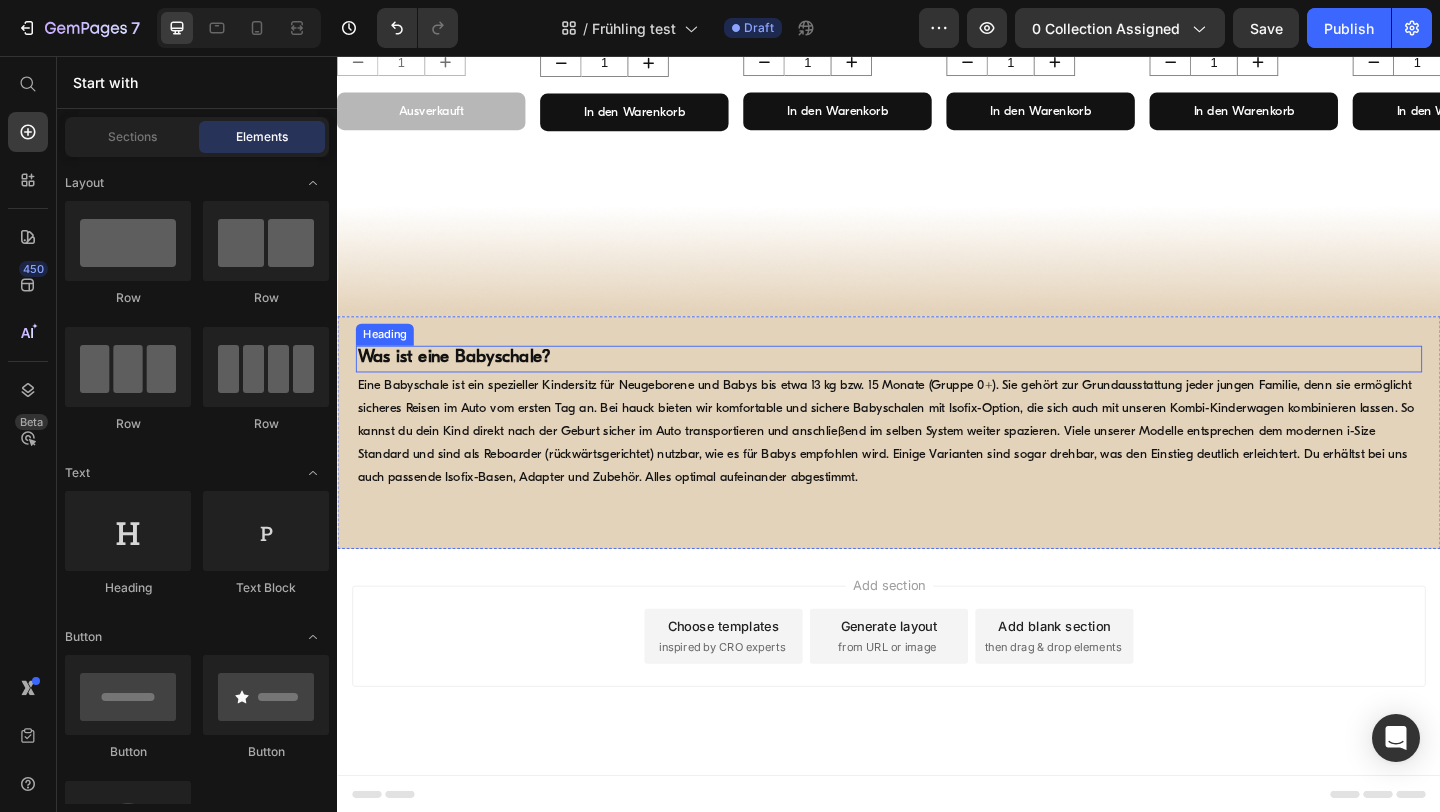 click on "Was ist eine Babyschale?" at bounding box center (463, 384) 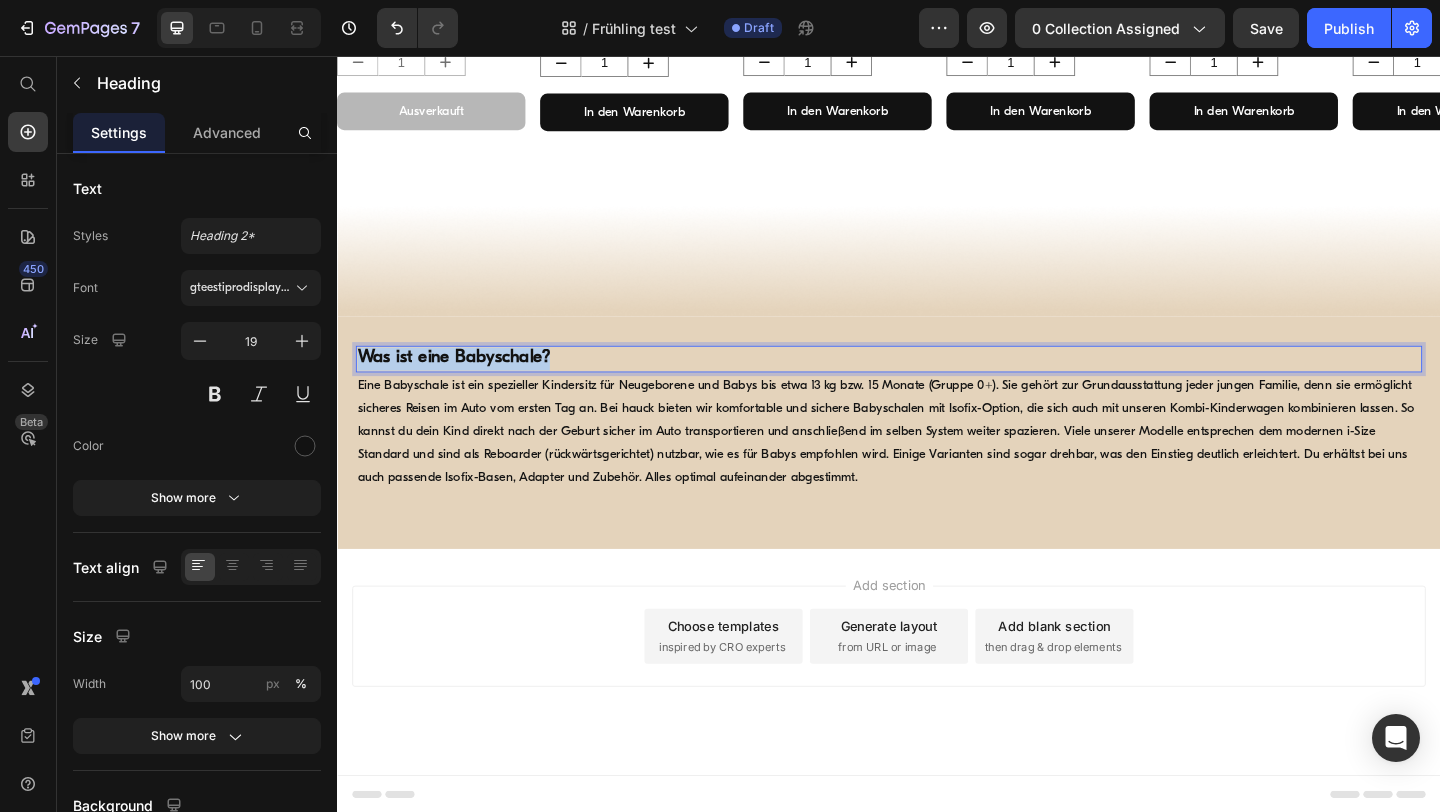 click on "Was ist eine Babyschale?" at bounding box center [463, 384] 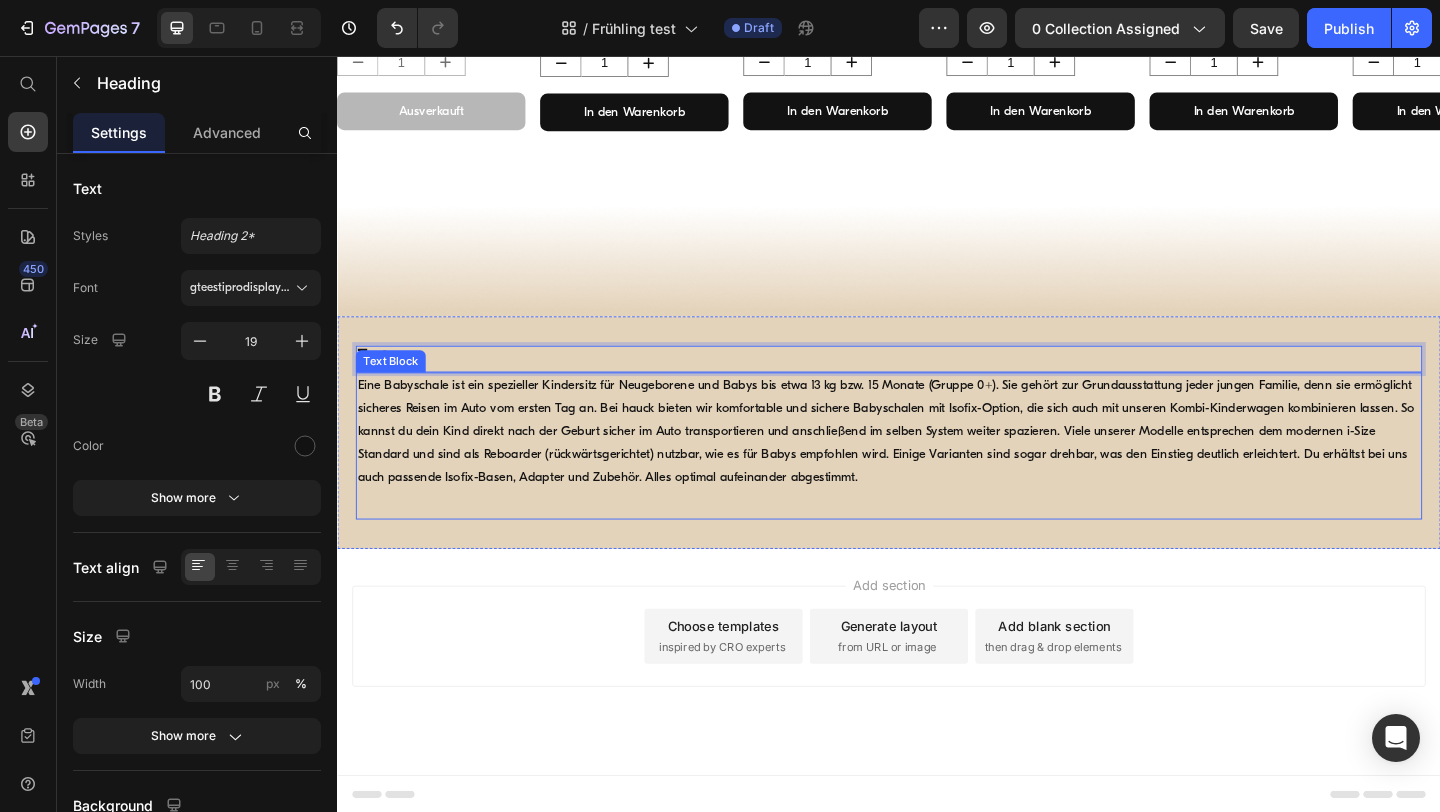 click on "Eine Babyschale ist ein spezieller Kindersitz für Neugeborene und Babys bis etwa 13 kg bzw. 15 Monate (Gruppe 0+). Sie gehört zur Grundausstattung jeder jungen Familie, denn sie ermöglicht sicheres Reisen im Auto vom ersten Tag an. Bei hauck bieten wir komfortable und sichere Babyschalen mit Isofix-Option, die sich auch mit unseren Kombi-Kinderwagen kombinieren lassen. So kannst du dein Kind direkt nach der Geburt sicher im Auto transportieren und anschließend im selben System weiter spazieren. Viele unserer Modelle entsprechen dem modernen i-Size Standard und sind als Reboarder (rückwärtsgerichtet) nutzbar, wie es für Babys empfohlen wird. Einige Varianten sind sogar drehbar, was den Einstieg deutlich erleichtert. Du erhältst bei uns auch passende Isofix-Basen, Adapter und Zubehör. Alles optimal aufeinander abgestimmt." at bounding box center (937, 465) 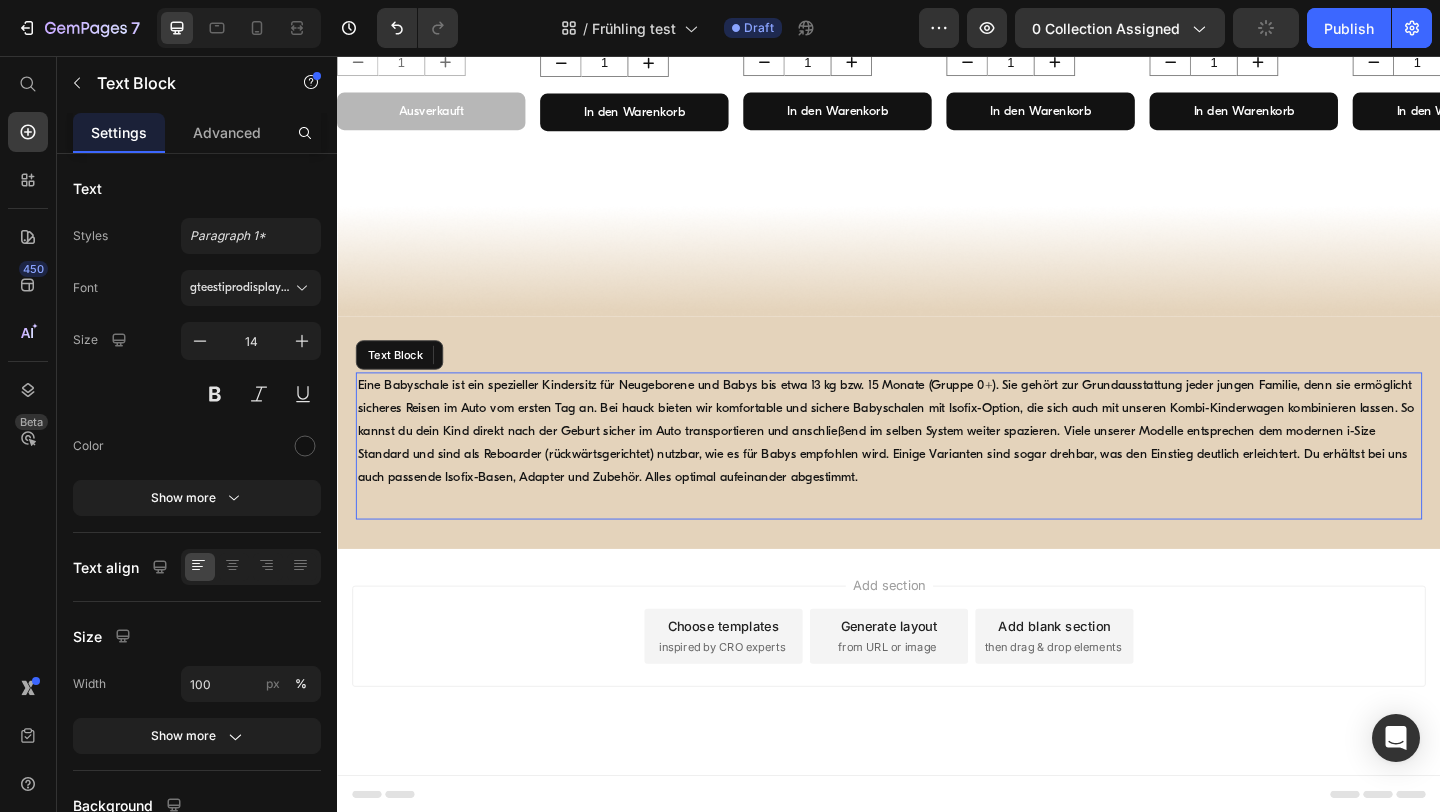 click on "Eine Babyschale ist ein spezieller Kindersitz für Neugeborene und Babys bis etwa 13 kg bzw. 15 Monate (Gruppe 0+). Sie gehört zur Grundausstattung jeder jungen Familie, denn sie ermöglicht sicheres Reisen im Auto vom ersten Tag an. Bei hauck bieten wir komfortable und sichere Babyschalen mit Isofix-Option, die sich auch mit unseren Kombi-Kinderwagen kombinieren lassen. So kannst du dein Kind direkt nach der Geburt sicher im Auto transportieren und anschließend im selben System weiter spazieren. Viele unserer Modelle entsprechen dem modernen i-Size Standard und sind als Reboarder (rückwärtsgerichtet) nutzbar, wie es für Babys empfohlen wird. Einige Varianten sind sogar drehbar, was den Einstieg deutlich erleichtert. Du erhältst bei uns auch passende Isofix-Basen, Adapter und Zubehör. Alles optimal aufeinander abgestimmt." at bounding box center [937, 465] 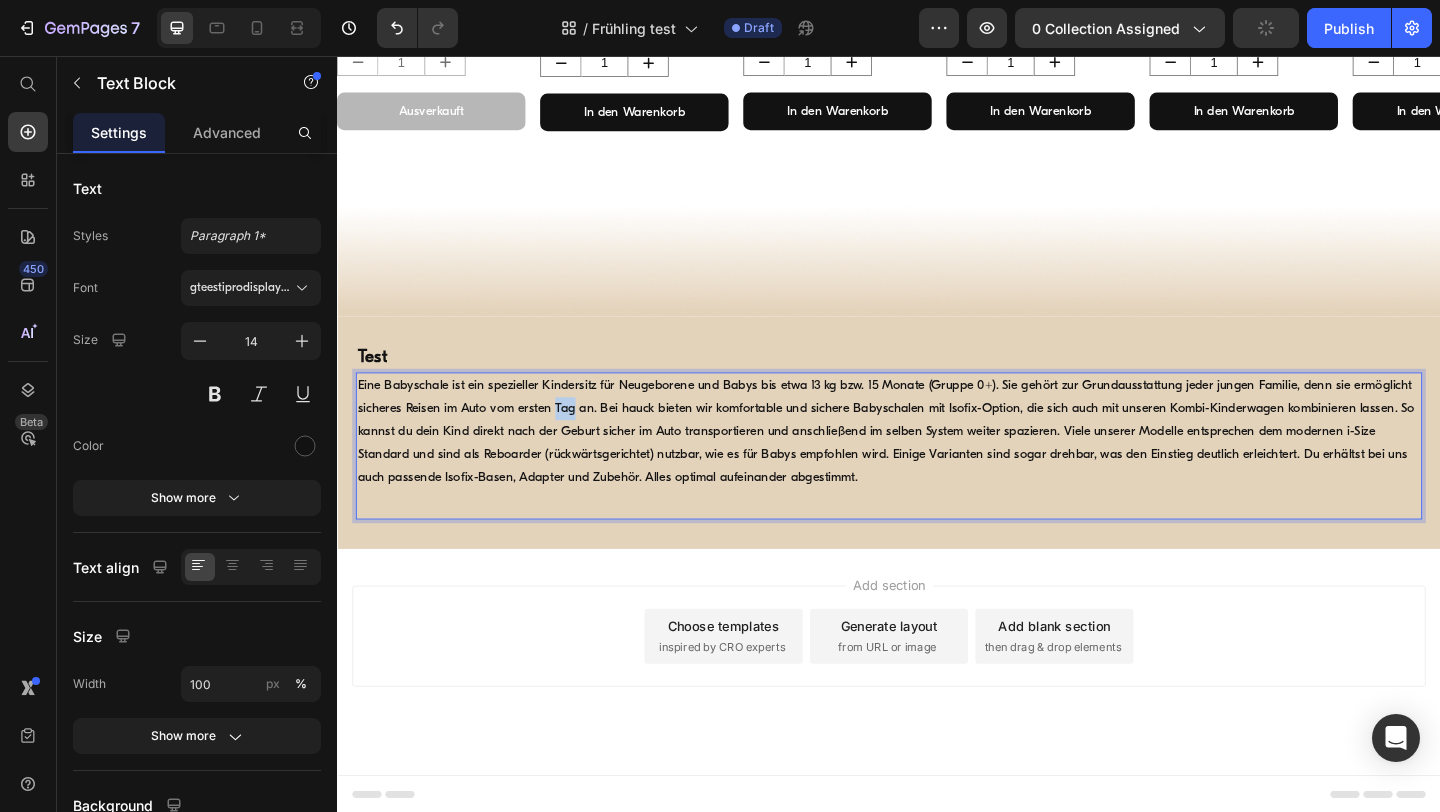 click on "Eine Babyschale ist ein spezieller Kindersitz für Neugeborene und Babys bis etwa 13 kg bzw. 15 Monate (Gruppe 0+). Sie gehört zur Grundausstattung jeder jungen Familie, denn sie ermöglicht sicheres Reisen im Auto vom ersten Tag an. Bei hauck bieten wir komfortable und sichere Babyschalen mit Isofix-Option, die sich auch mit unseren Kombi-Kinderwagen kombinieren lassen. So kannst du dein Kind direkt nach der Geburt sicher im Auto transportieren und anschließend im selben System weiter spazieren. Viele unserer Modelle entsprechen dem modernen i-Size Standard und sind als Reboarder (rückwärtsgerichtet) nutzbar, wie es für Babys empfohlen wird. Einige Varianten sind sogar drehbar, was den Einstieg deutlich erleichtert. Du erhältst bei uns auch passende Isofix-Basen, Adapter und Zubehör. Alles optimal aufeinander abgestimmt." at bounding box center [937, 465] 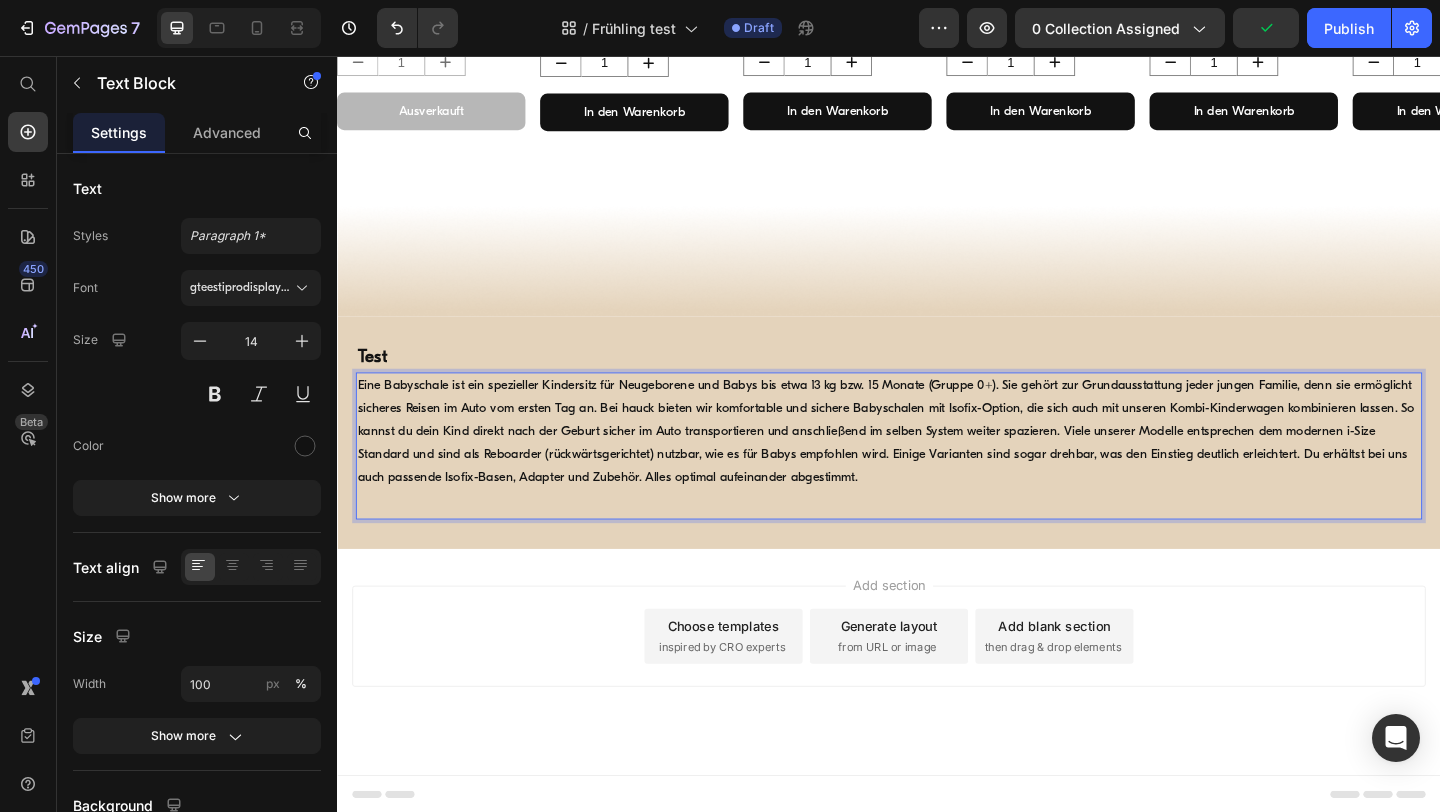 scroll, scrollTop: 1623, scrollLeft: 0, axis: vertical 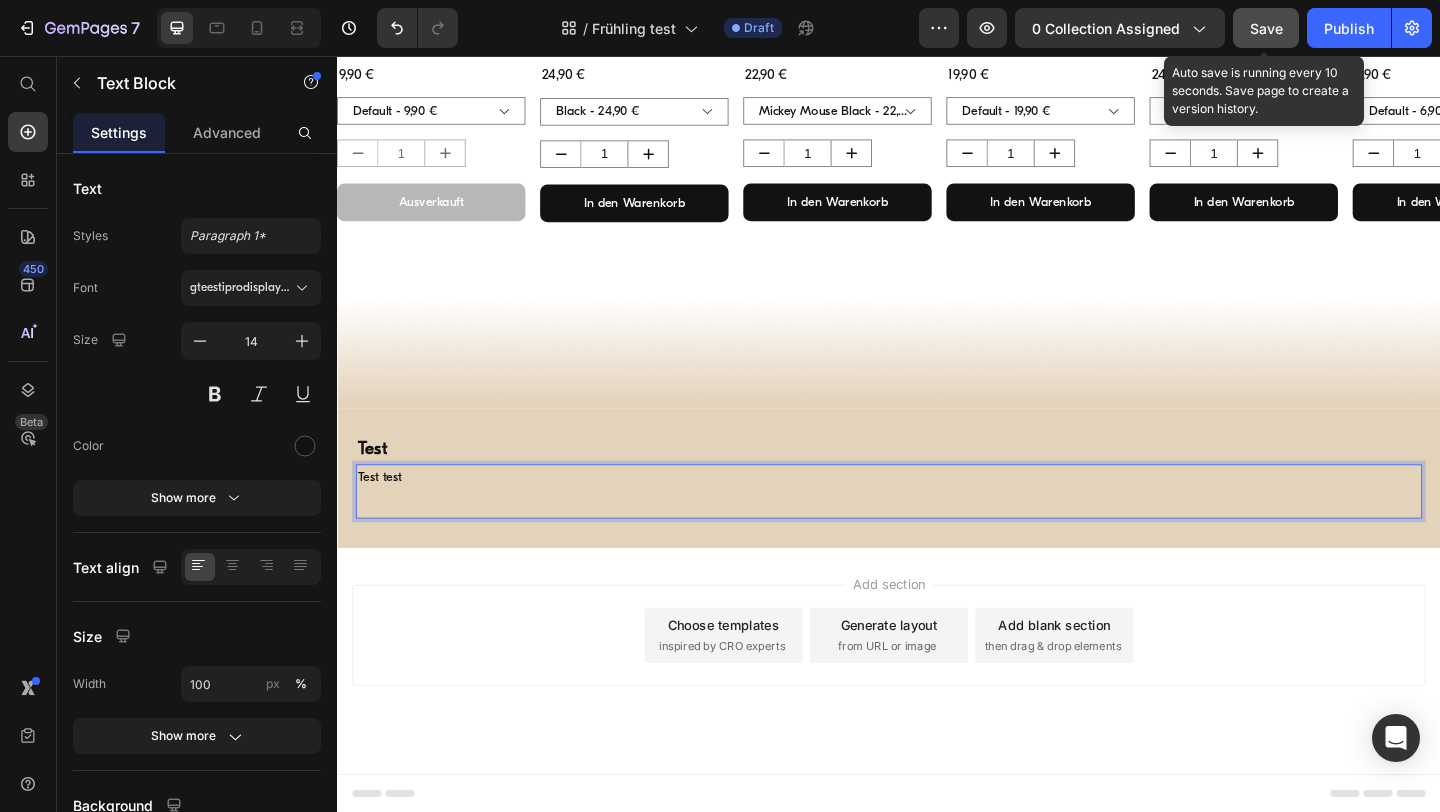 click on "Save" 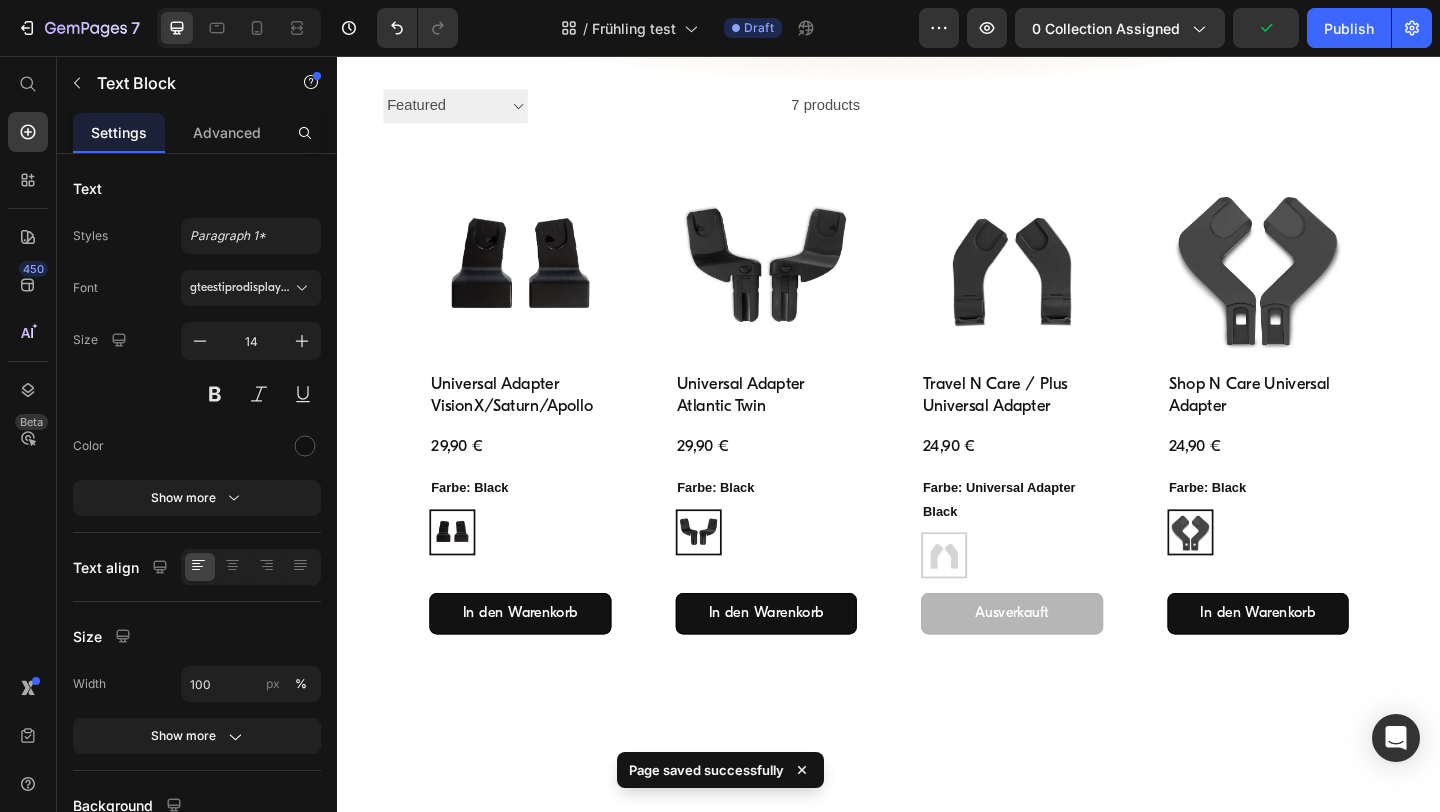 scroll, scrollTop: 0, scrollLeft: 0, axis: both 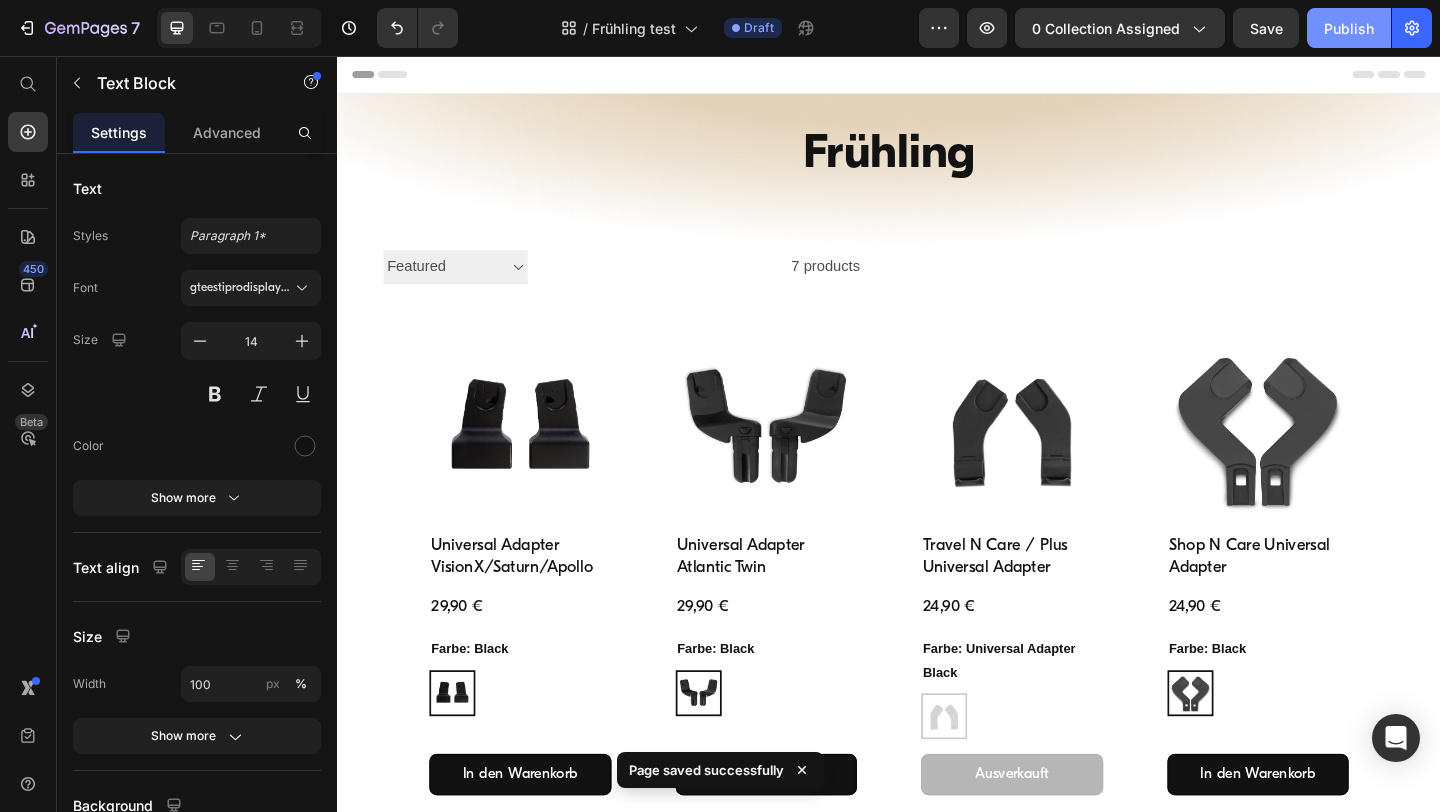 click on "Publish" at bounding box center (1349, 28) 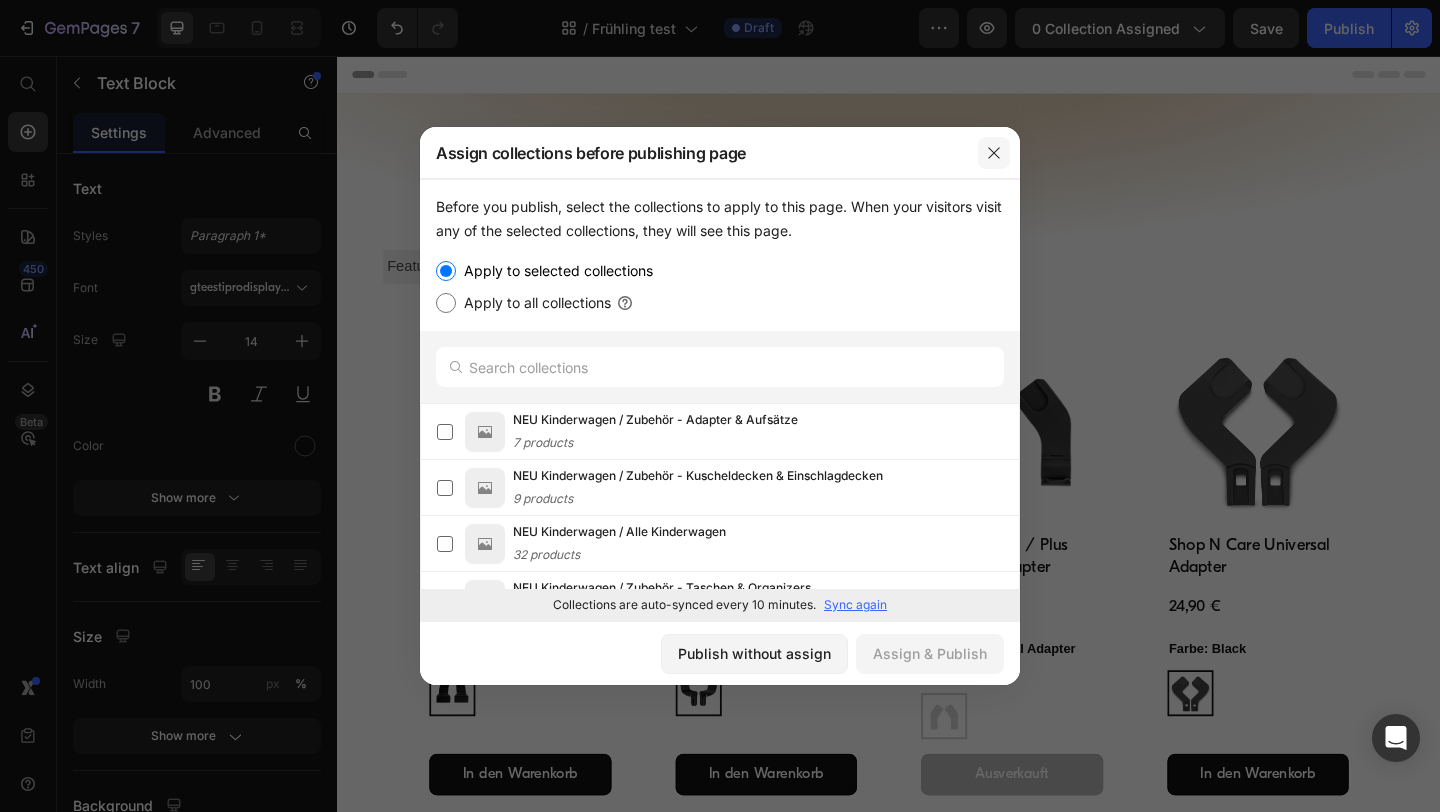 click 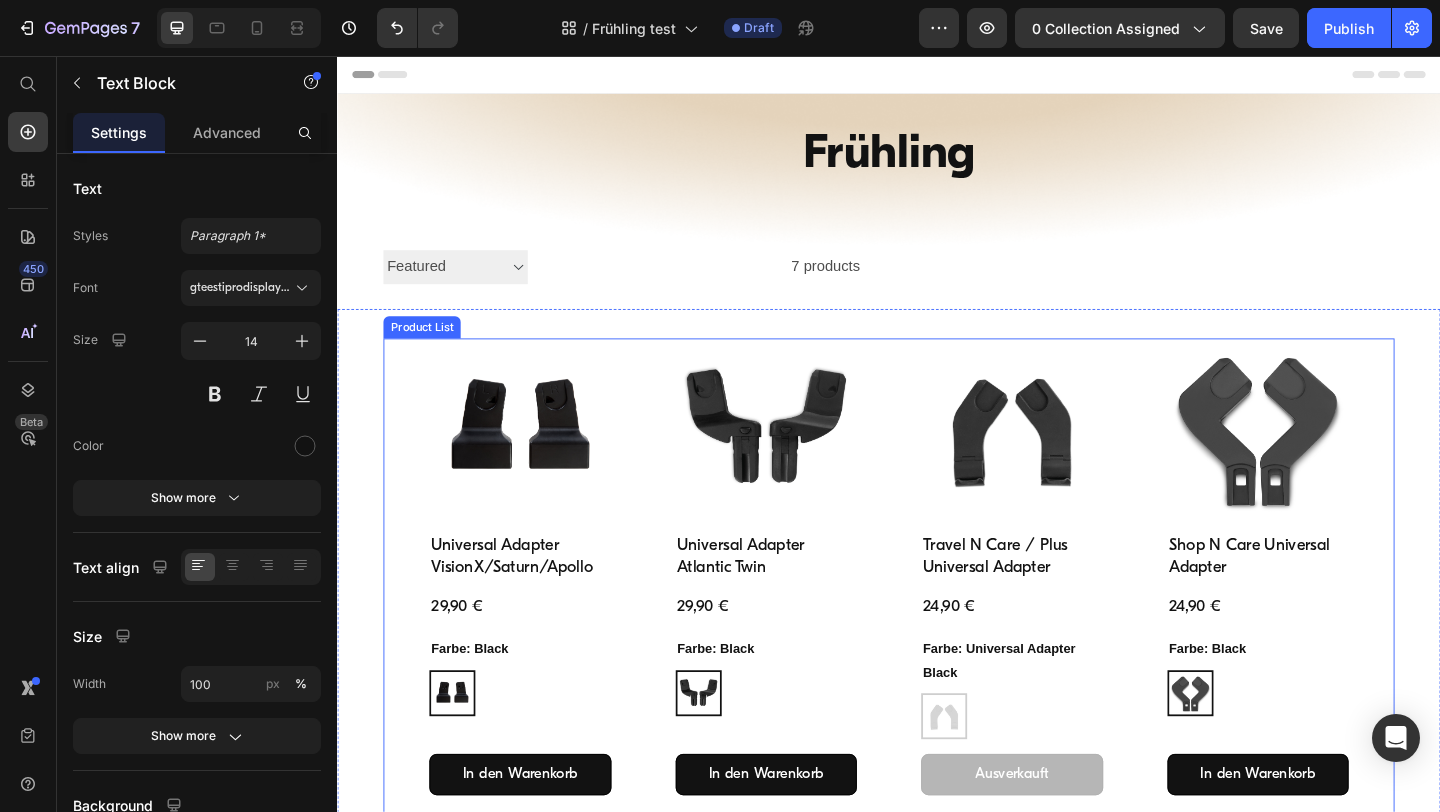 click on "Product Images Universal Adapter VisionX/Saturn/Apollo Product Title 29,90 € Product Price 0,00 € Product Price Row Farbe: Black Black Black Product Variants & Swatches In den Warenkorb Product Cart Button Row Product Images Universal Adapter Atlantic Twin Product Title 29,90 € Product Price 0,00 € Product Price Row Farbe: Black Black Black Product Variants & Swatches In den Warenkorb Product Cart Button Row Product Images Travel N Care / Plus Universal Adapter Product Title 24,90 € Product Price 0,00 € Product Price Row Farbe: Universal Adapter Black Universal Adapter Black Universal Adapter Black Product Variants & Swatches Ausverkauft Product Cart Button Row Product Images Shop N Care Universal Adapter Product Title 24,90 € Product Price 0,00 € Product Price Row Farbe: Black Black Black Product Variants & Swatches In den Warenkorb Product Cart Button Row Product Images Duett Universal Adapter Product Title 24,90 € Product Price 0,00 € Product Price Row Farbe: Black Black Black Row Row" at bounding box center [937, 907] 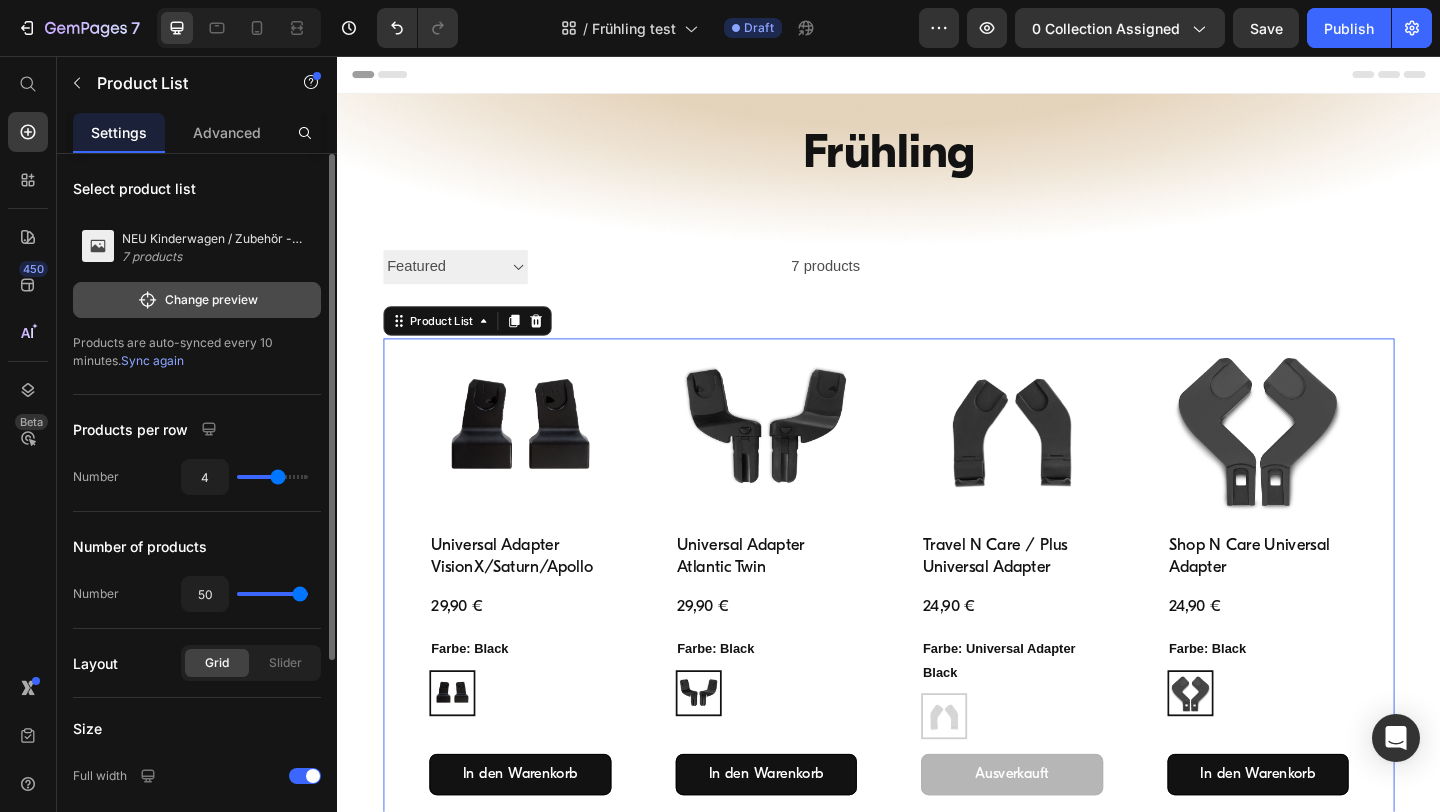 click on "Change preview" at bounding box center [197, 300] 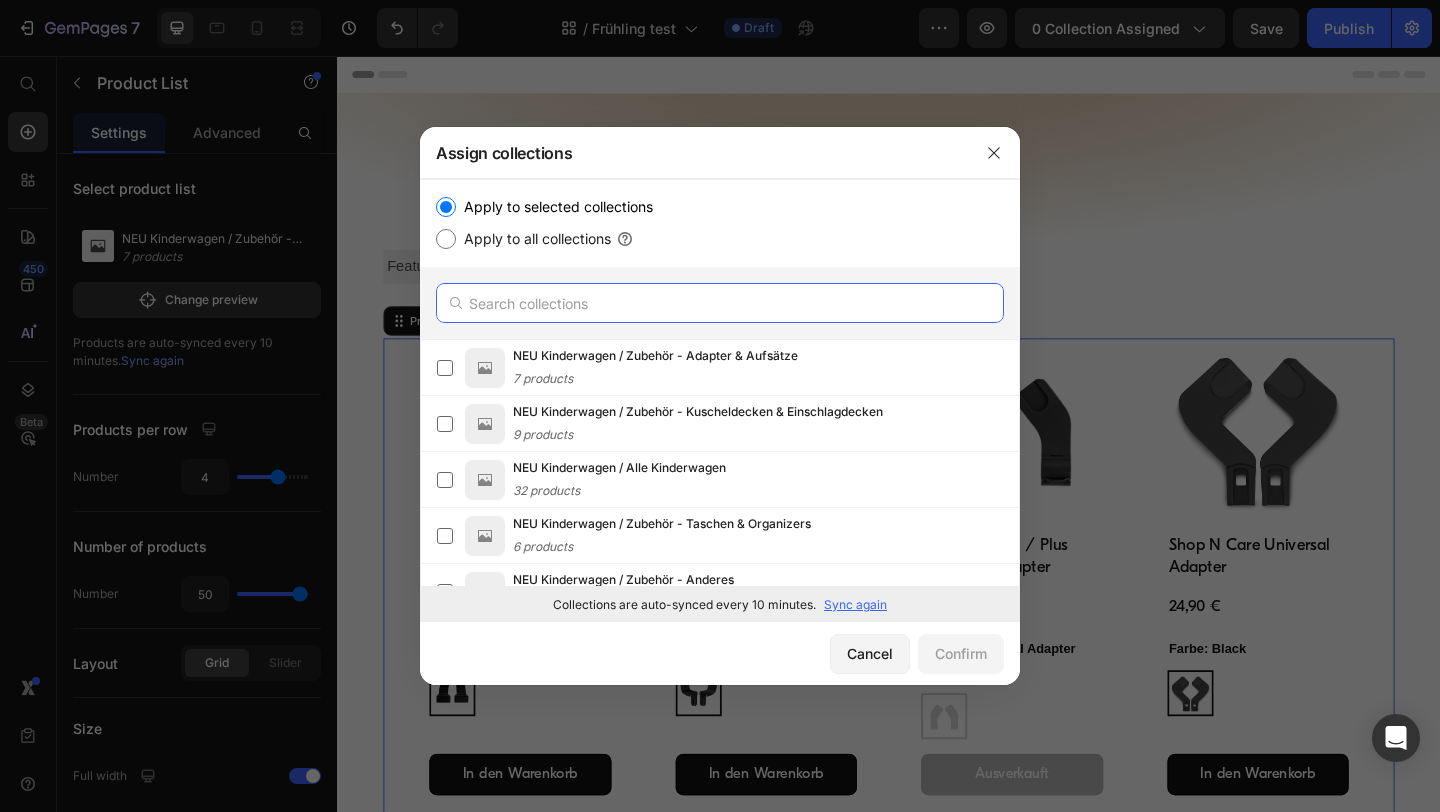 click at bounding box center [720, 303] 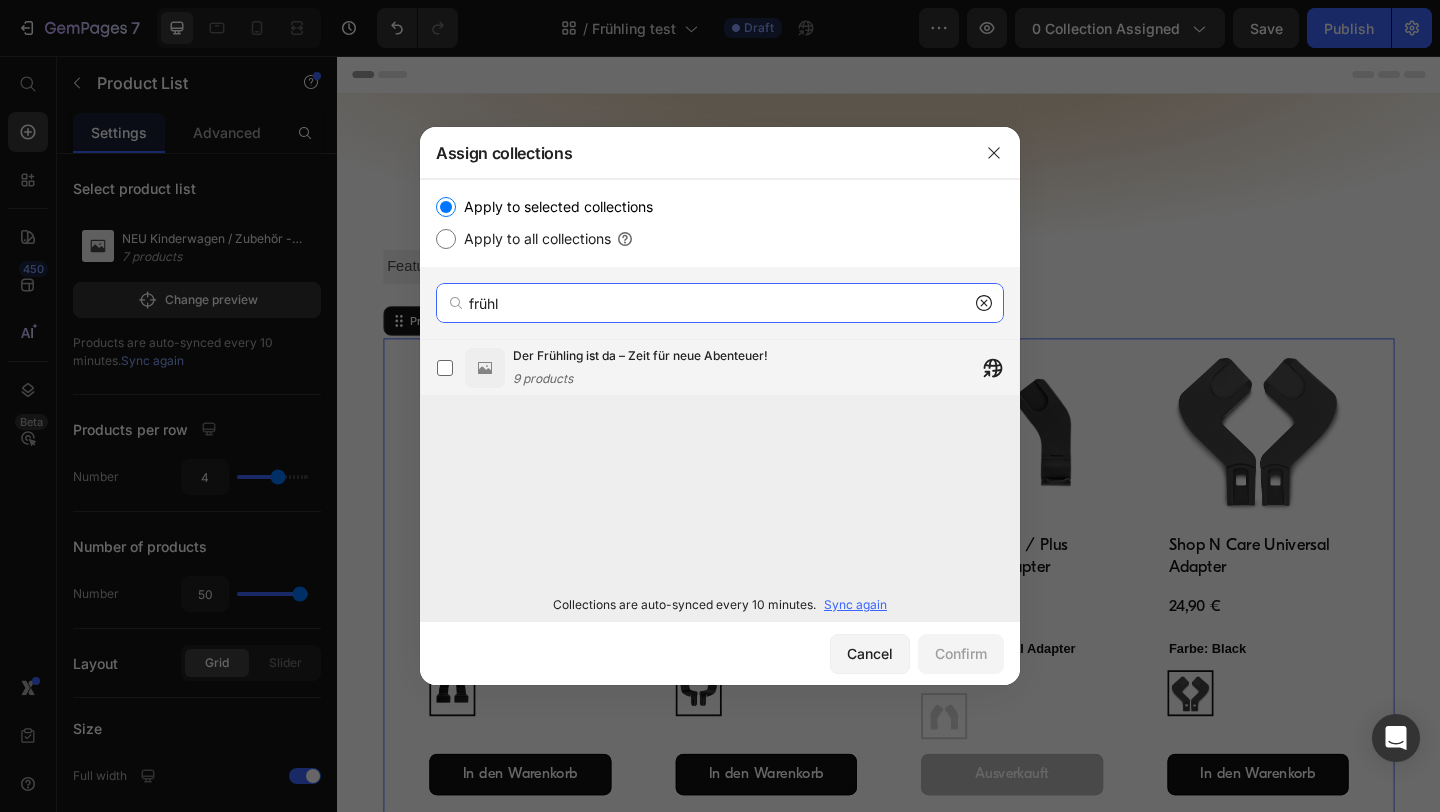 type on "frühl" 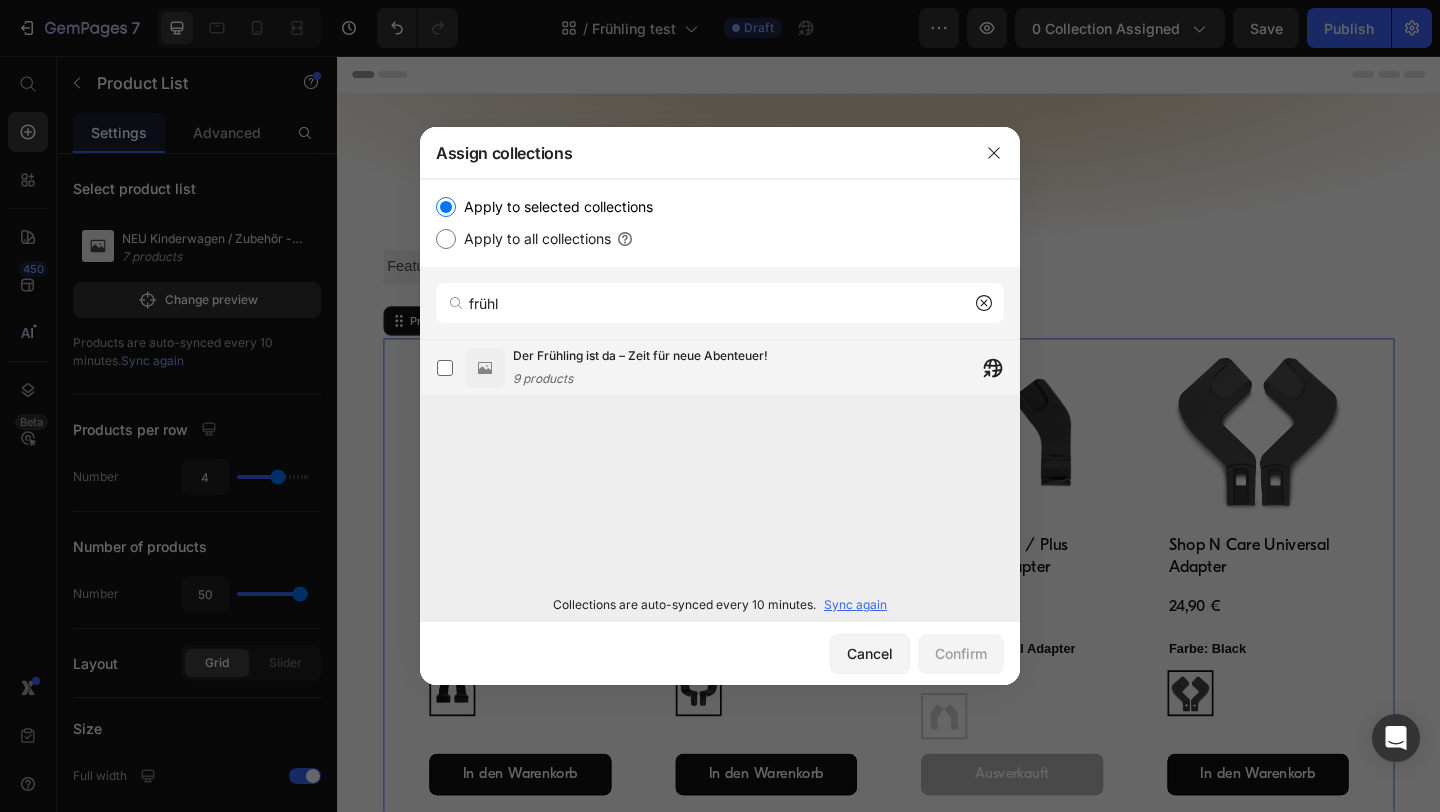 click on "Der Frühling ist da – Zeit für neue Abenteuer!" at bounding box center [640, 356] 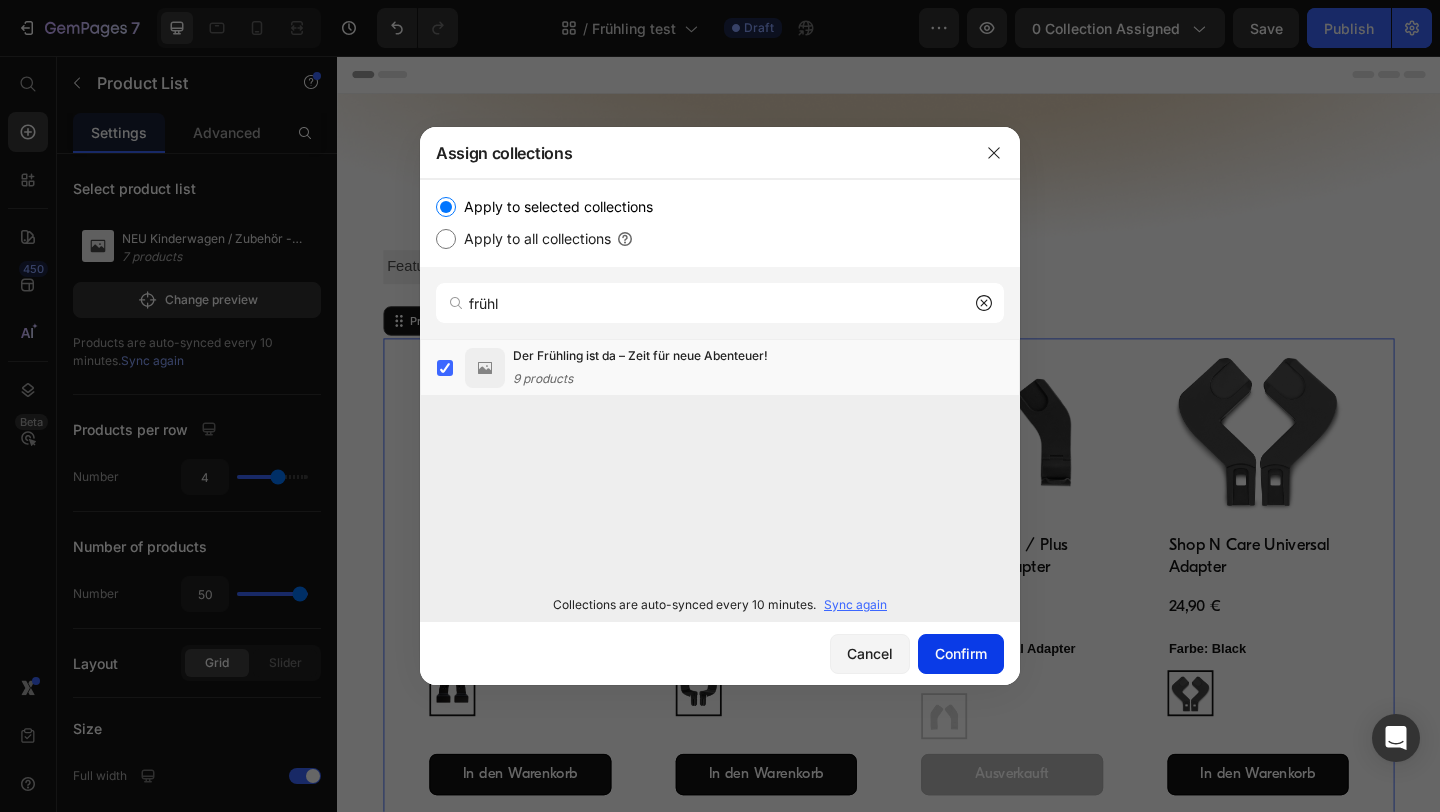 click on "Confirm" at bounding box center [961, 653] 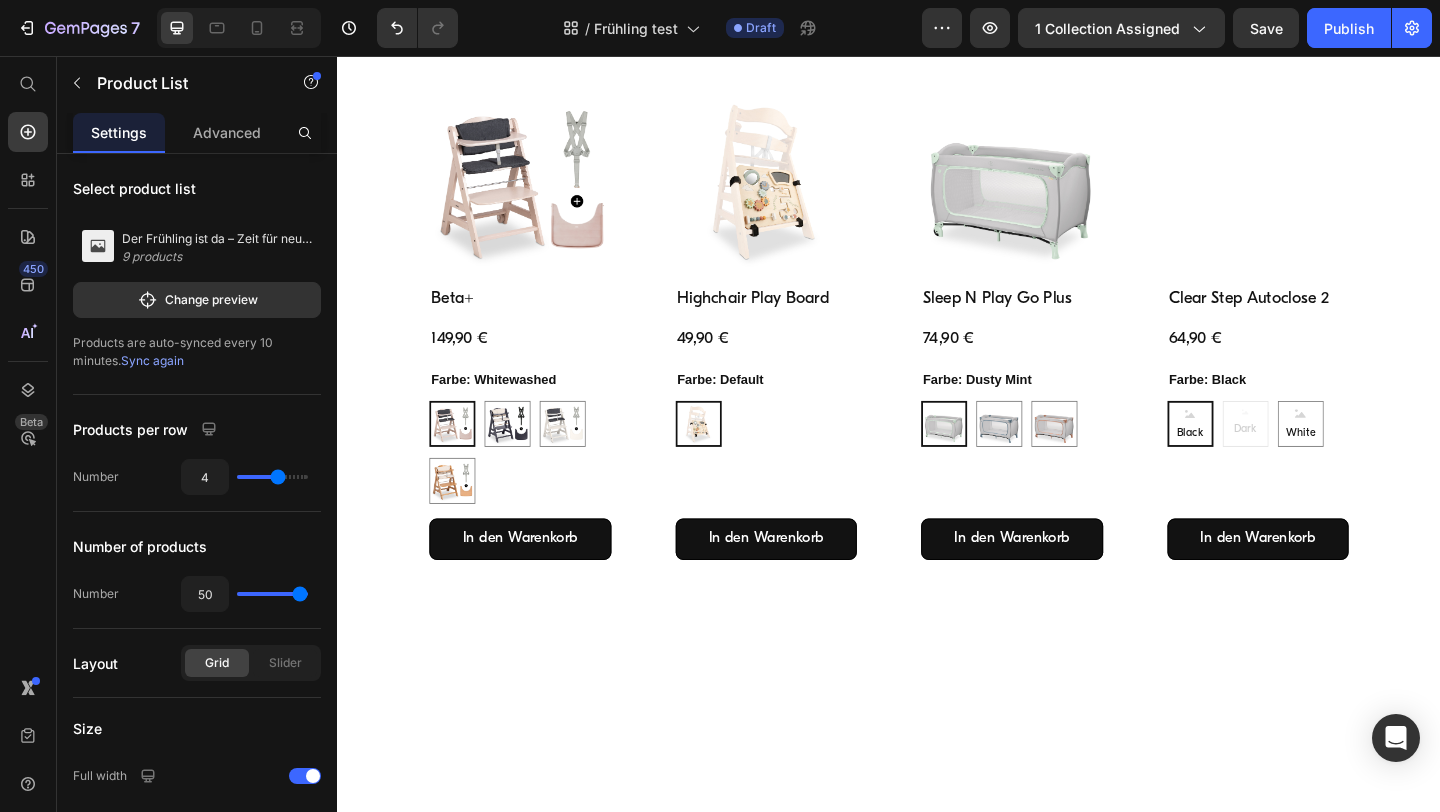 scroll, scrollTop: 0, scrollLeft: 0, axis: both 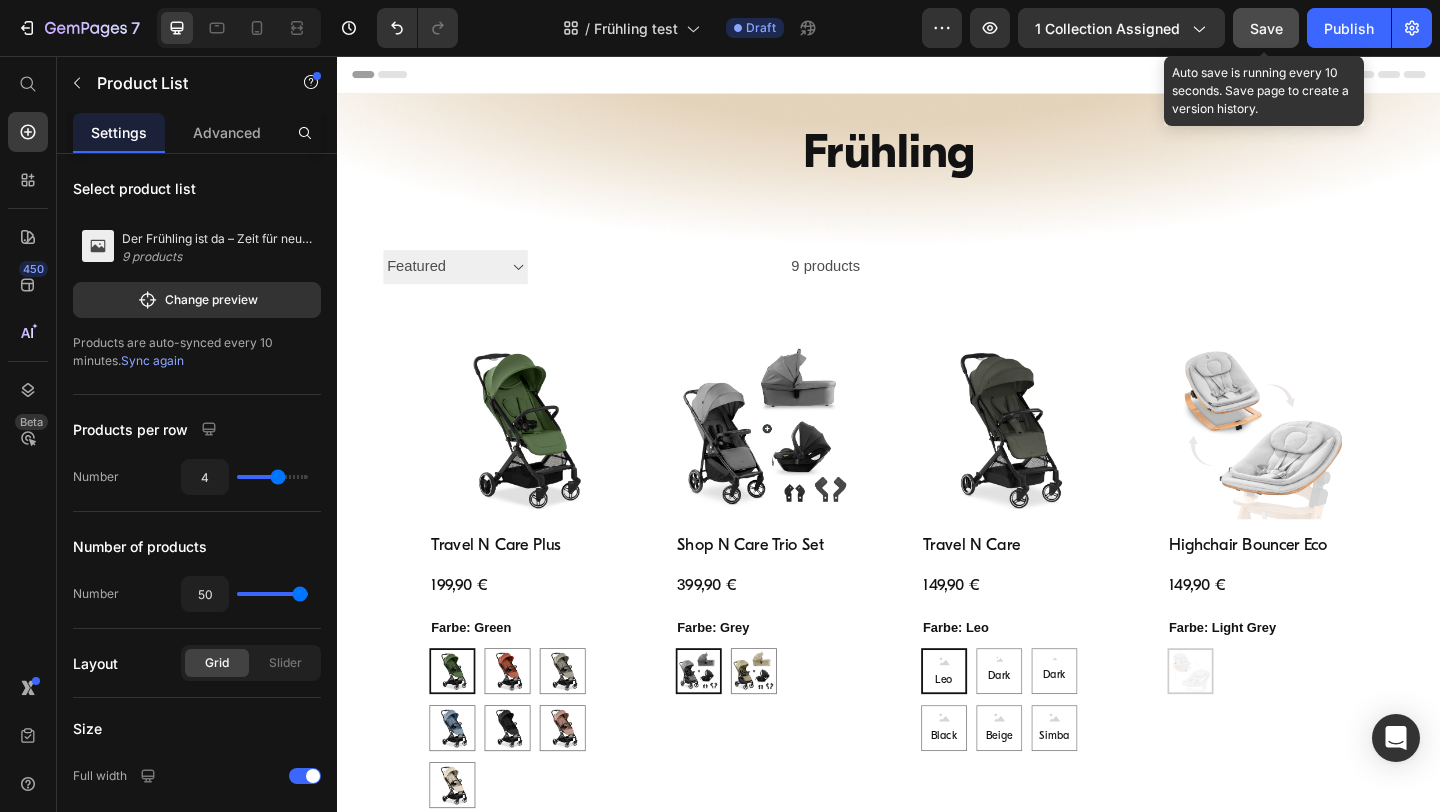 click on "Save" at bounding box center [1266, 28] 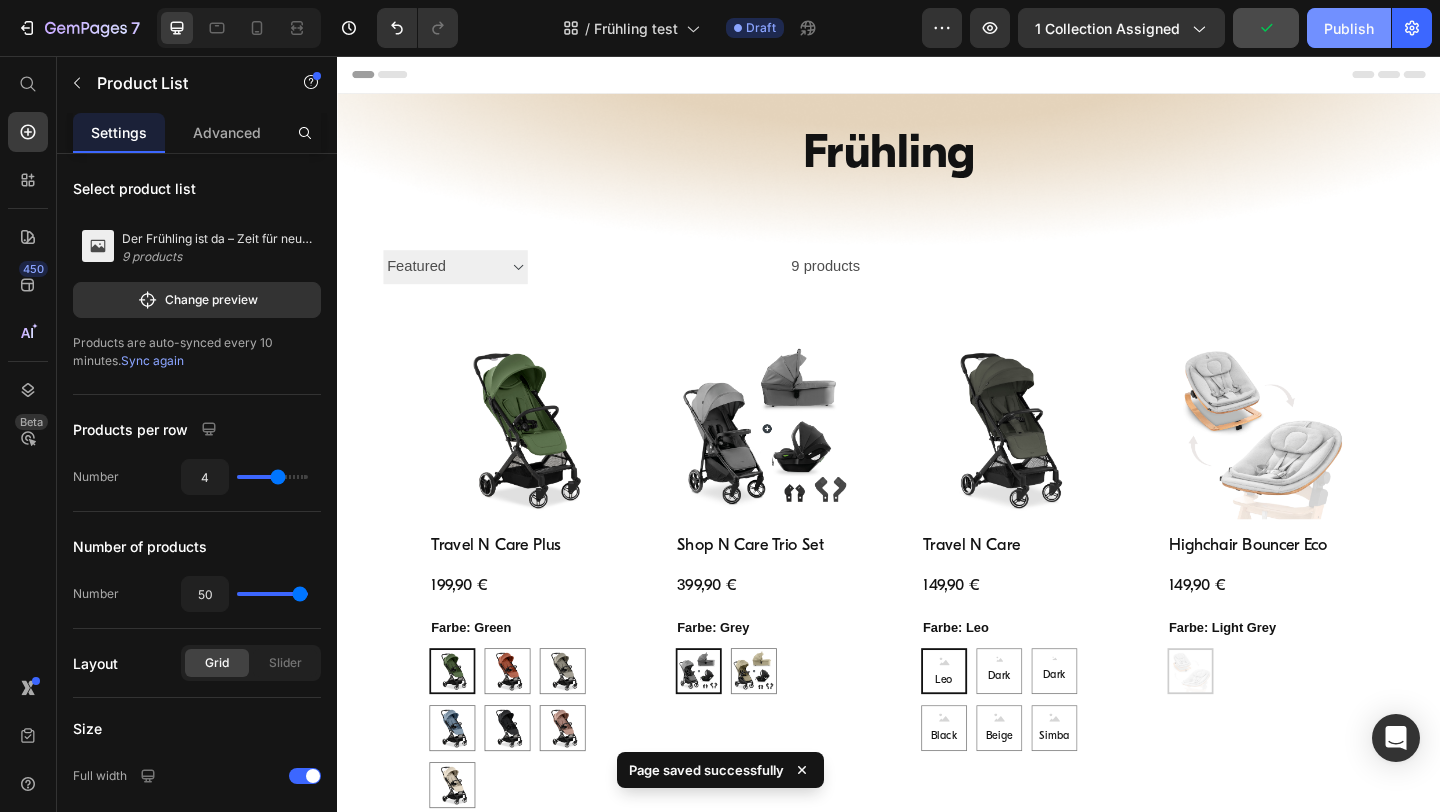 click on "Publish" at bounding box center [1349, 28] 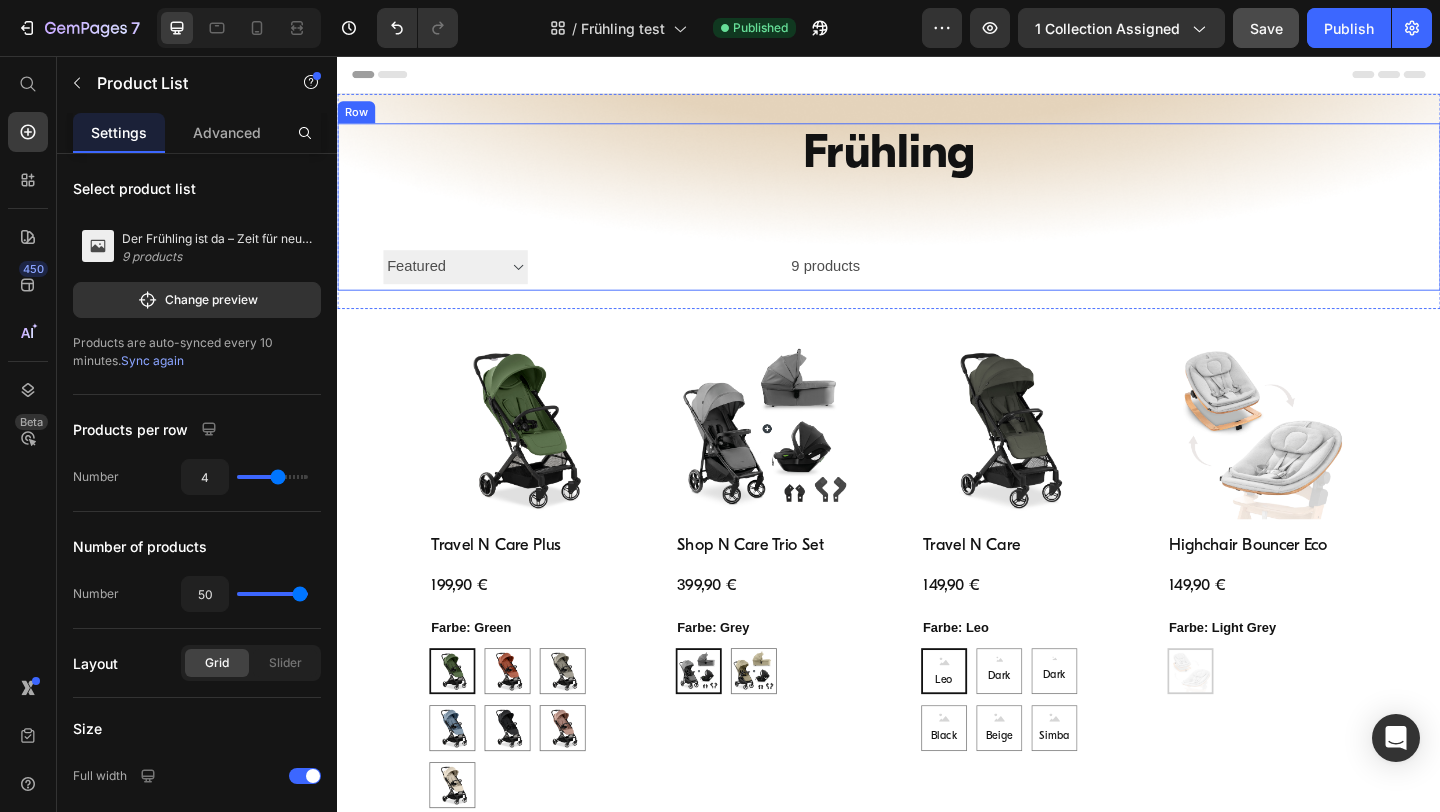 type 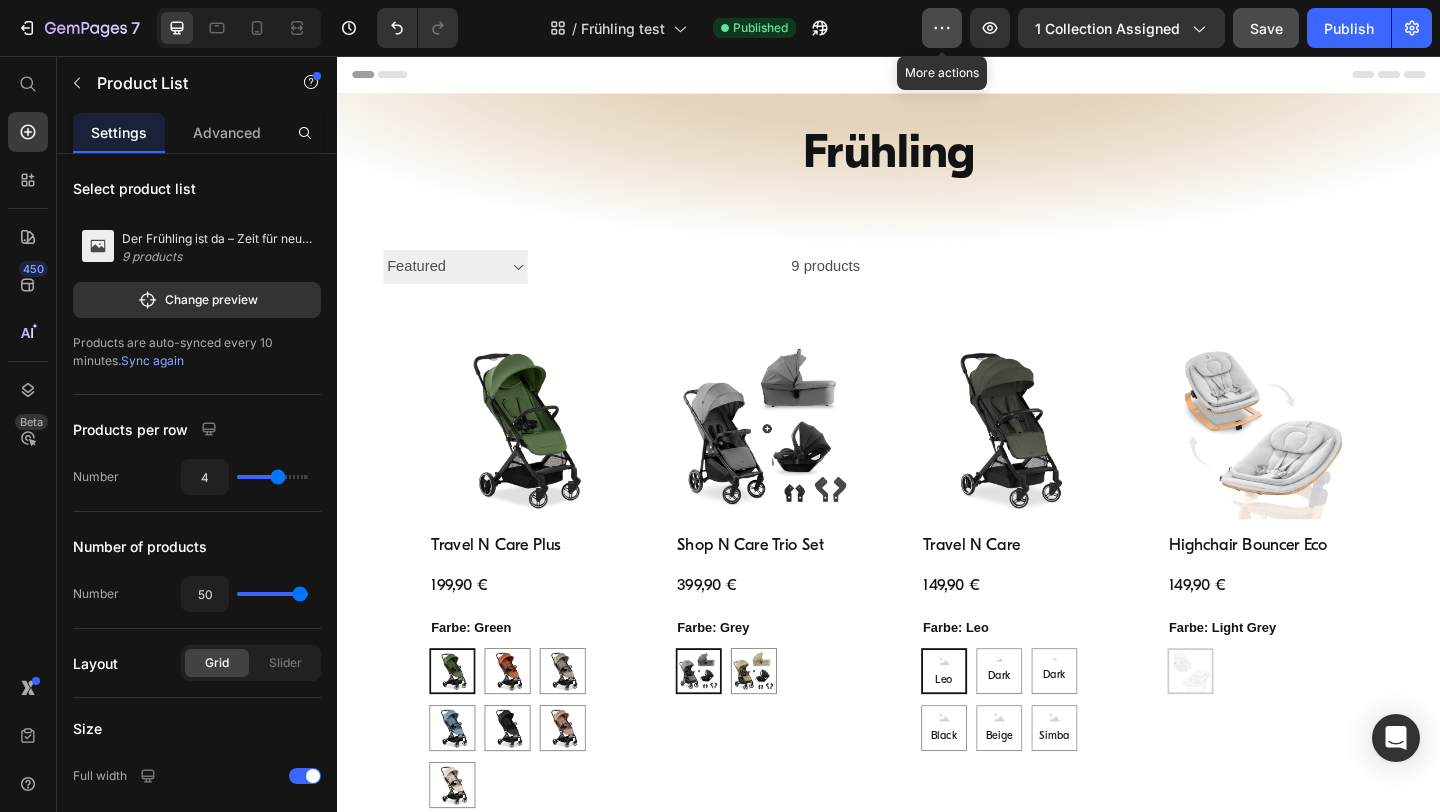 click 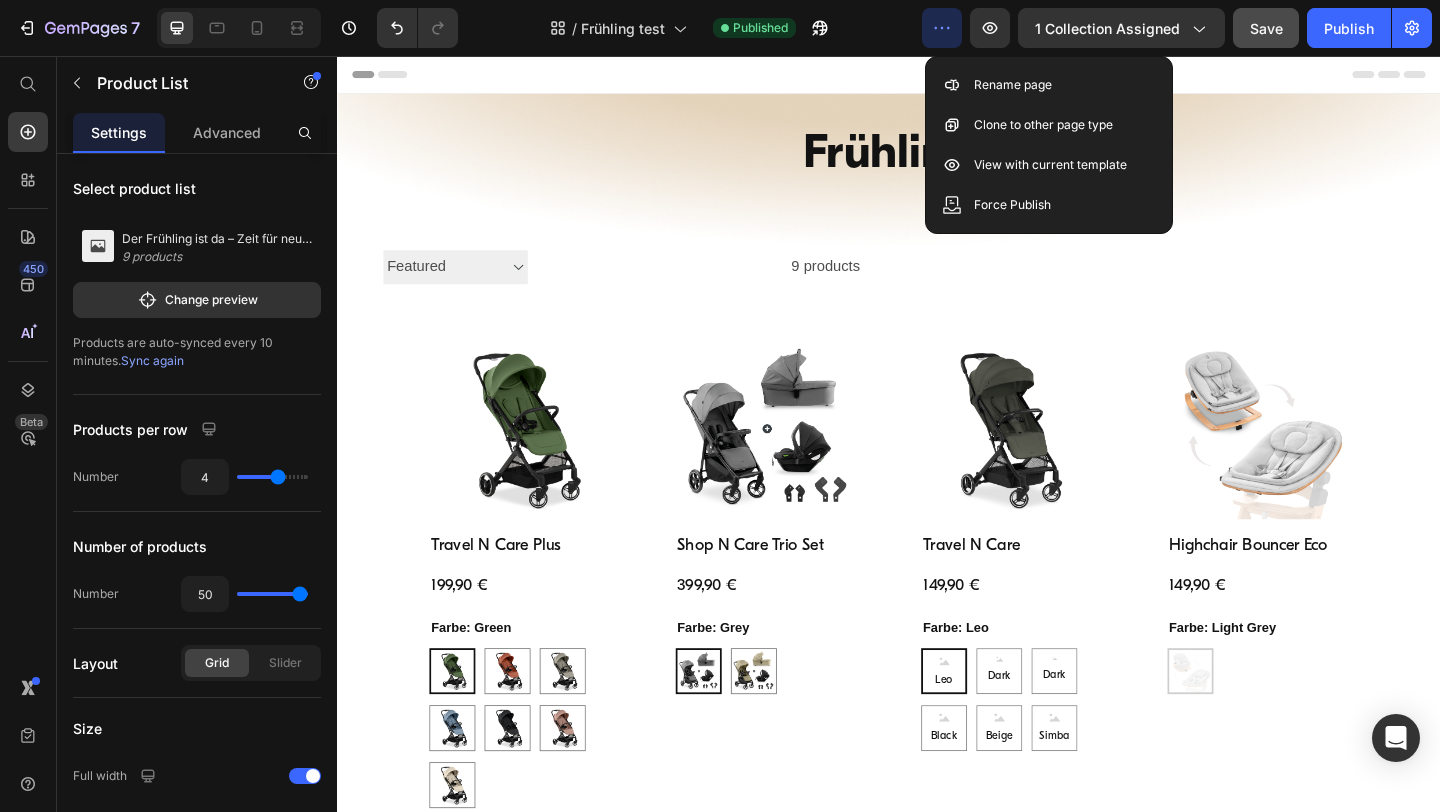 click on "Header" at bounding box center [937, 76] 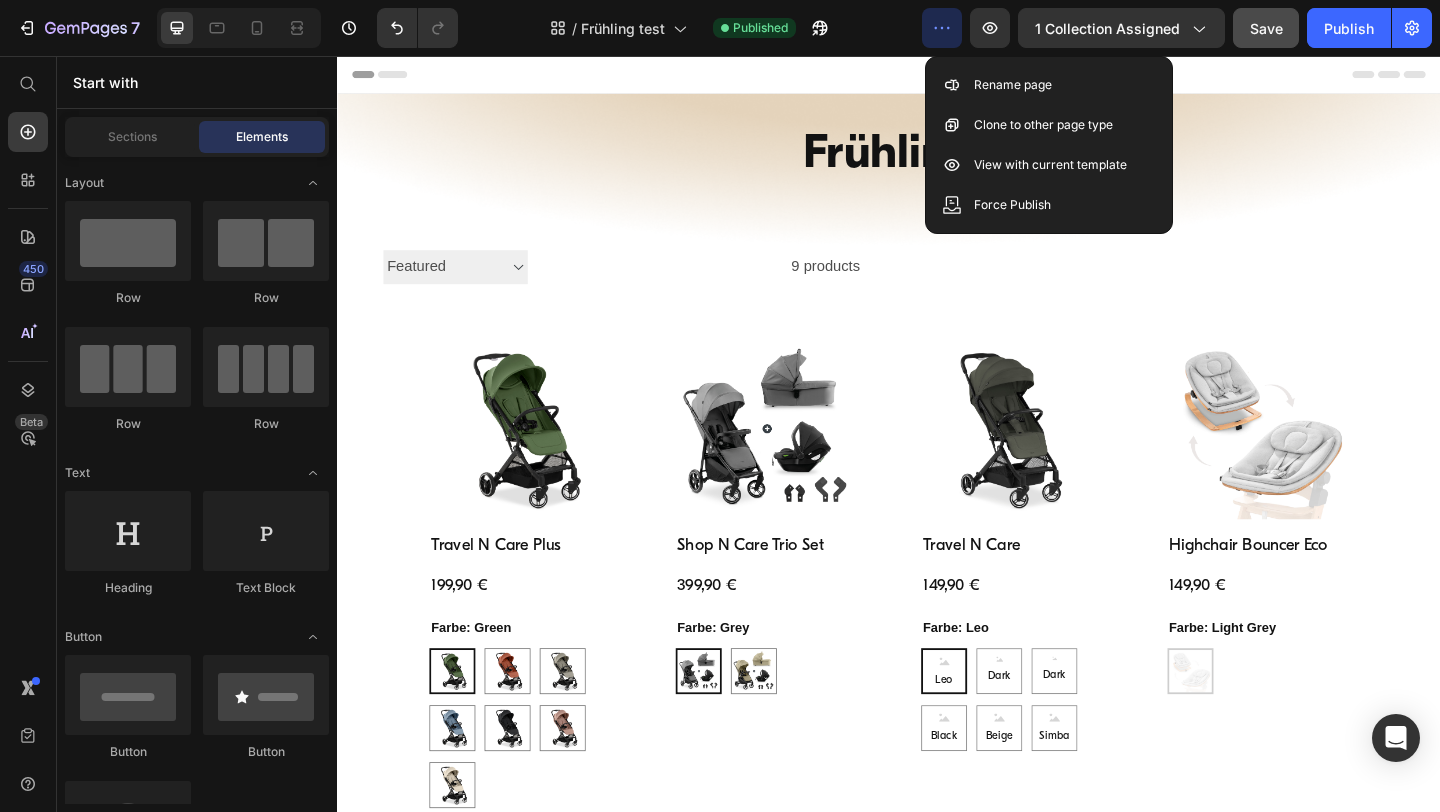 click on "/  Frühling test Published" 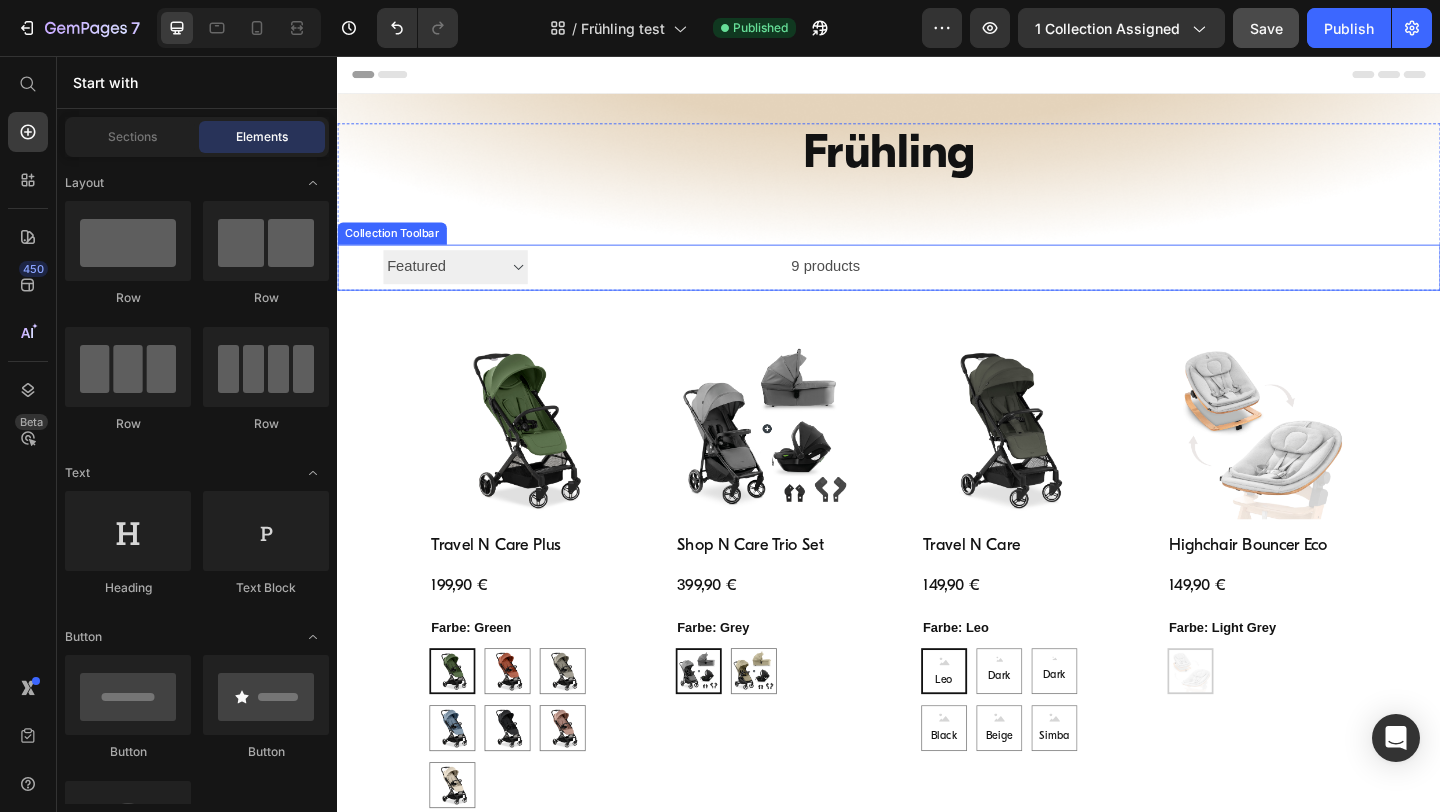 click on "9 products" at bounding box center (725, 286) 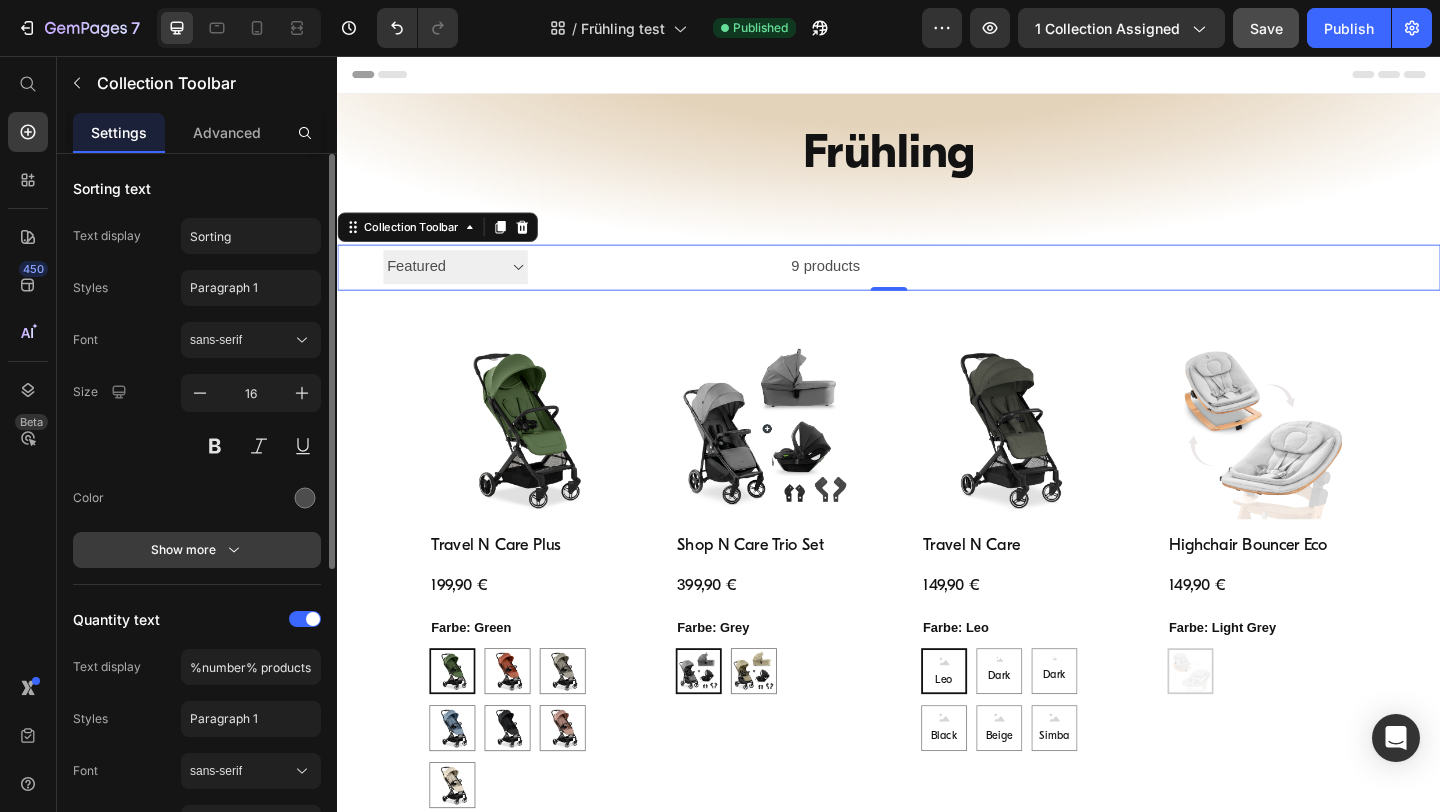 click 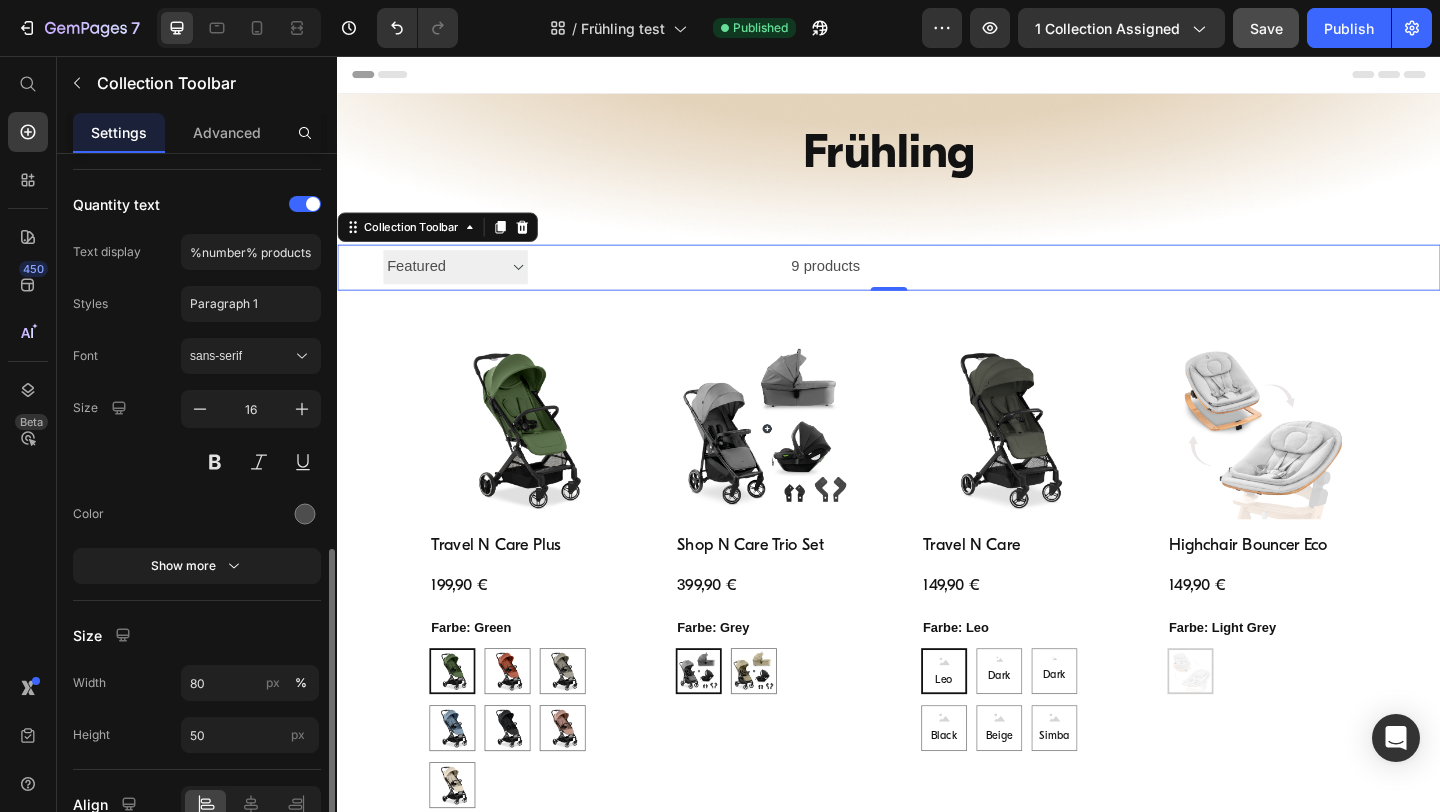 scroll, scrollTop: 609, scrollLeft: 0, axis: vertical 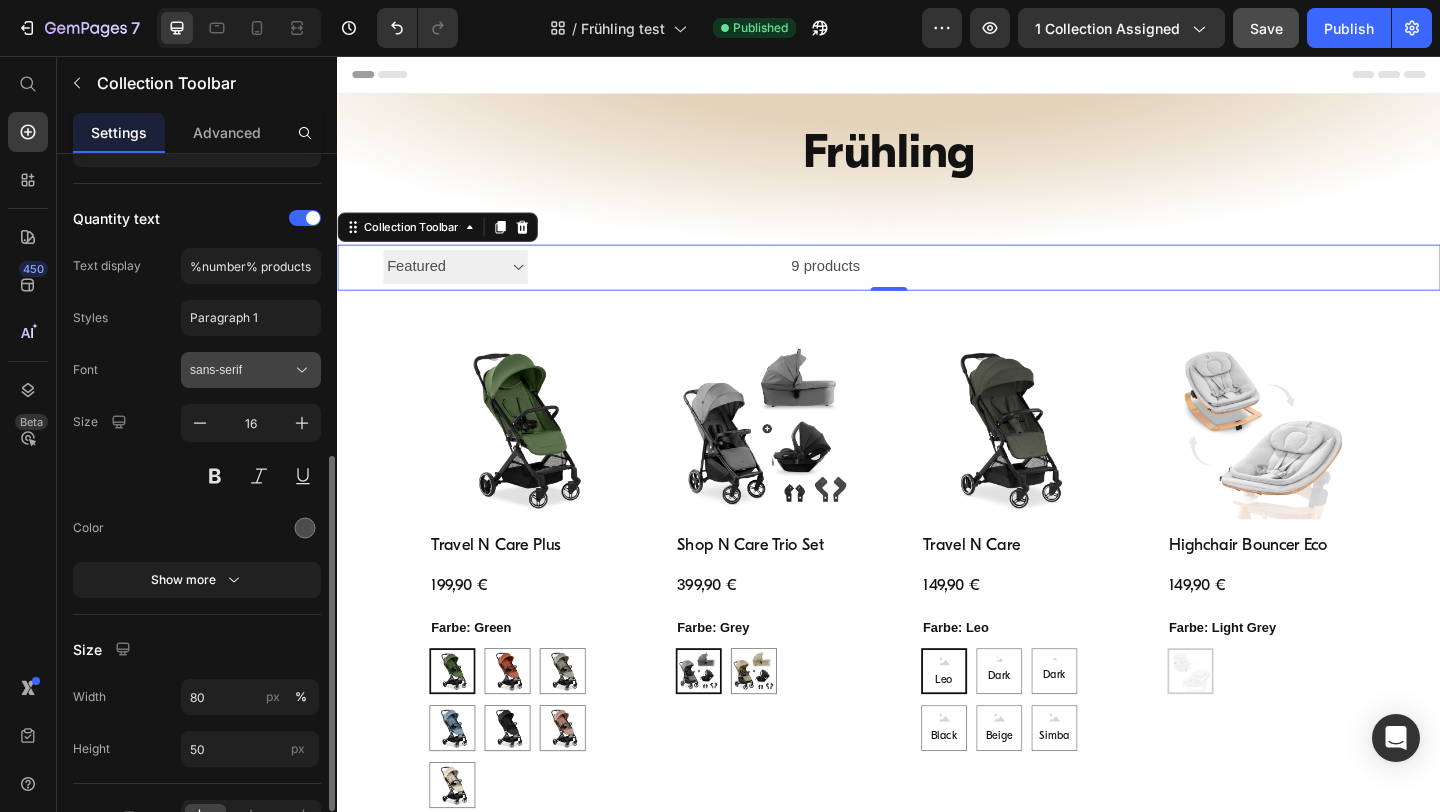 click 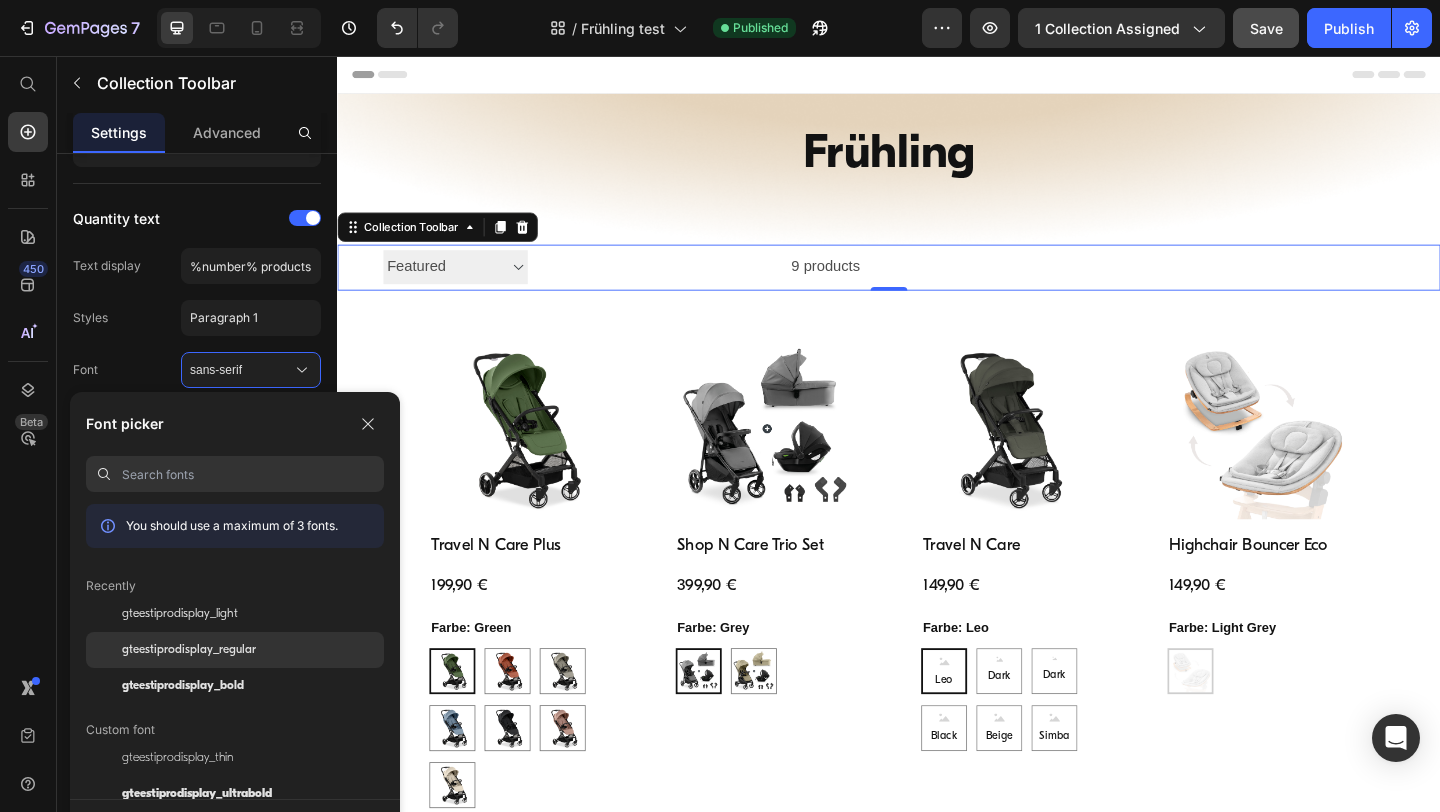 click on "gteestiprodisplay_regular" at bounding box center (189, 650) 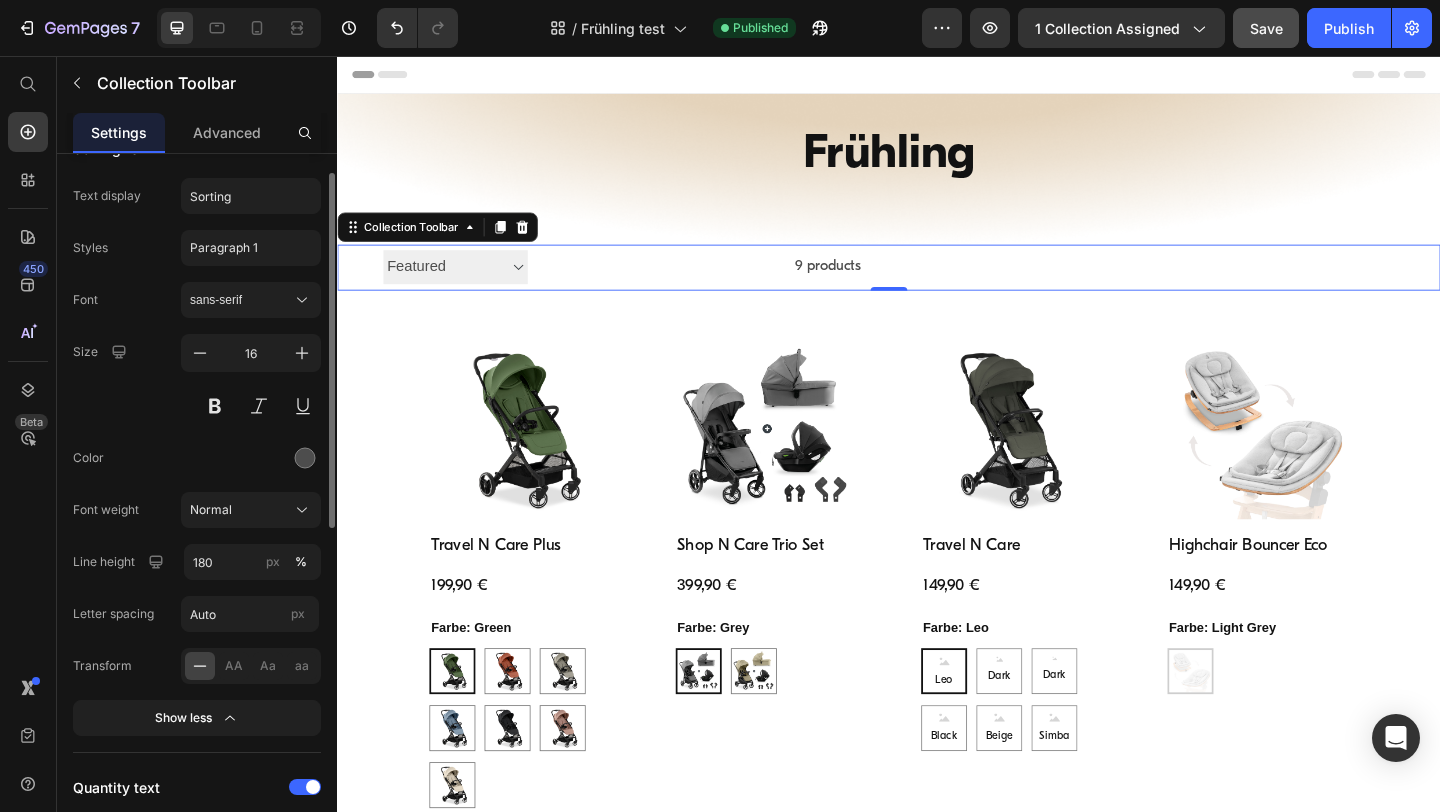scroll, scrollTop: 0, scrollLeft: 0, axis: both 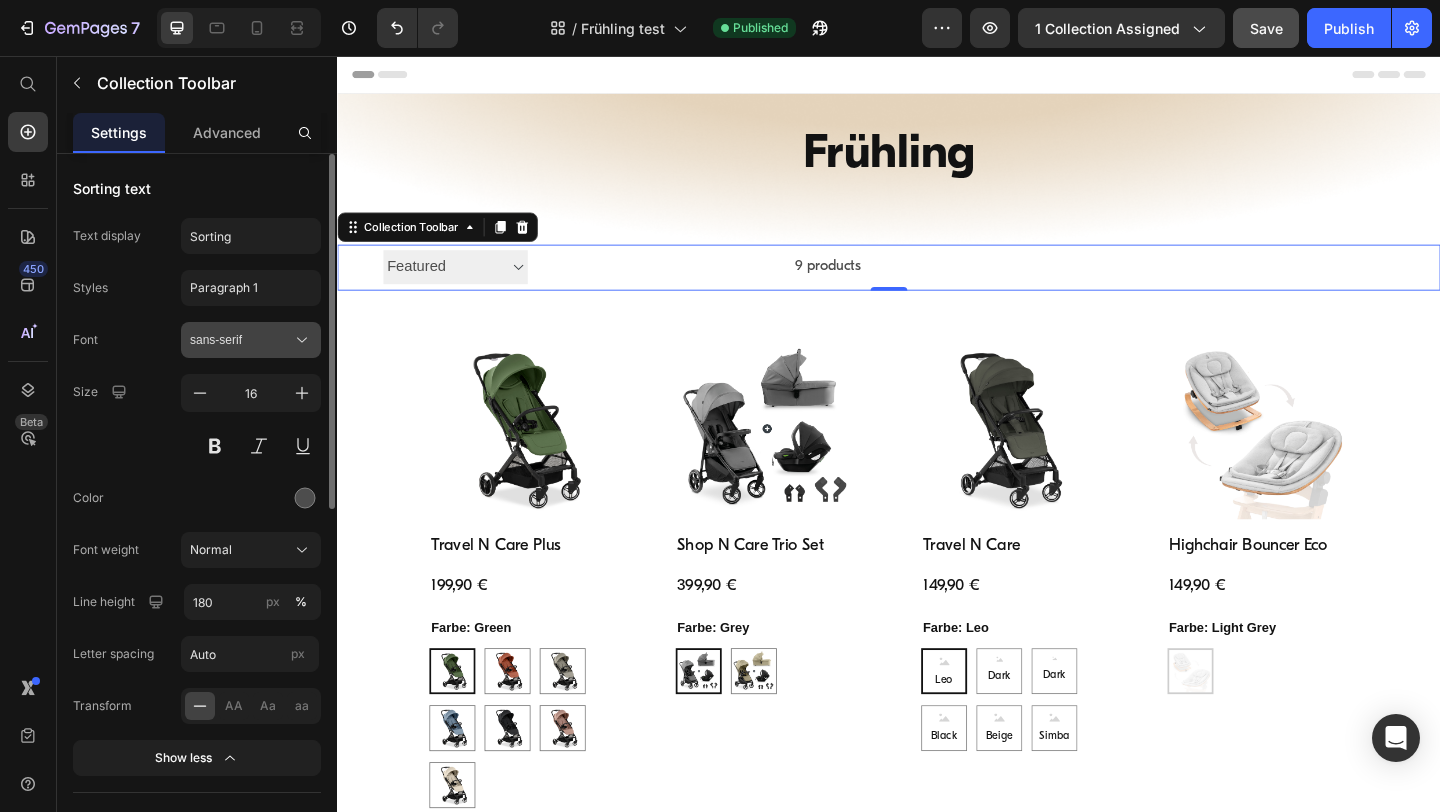 click 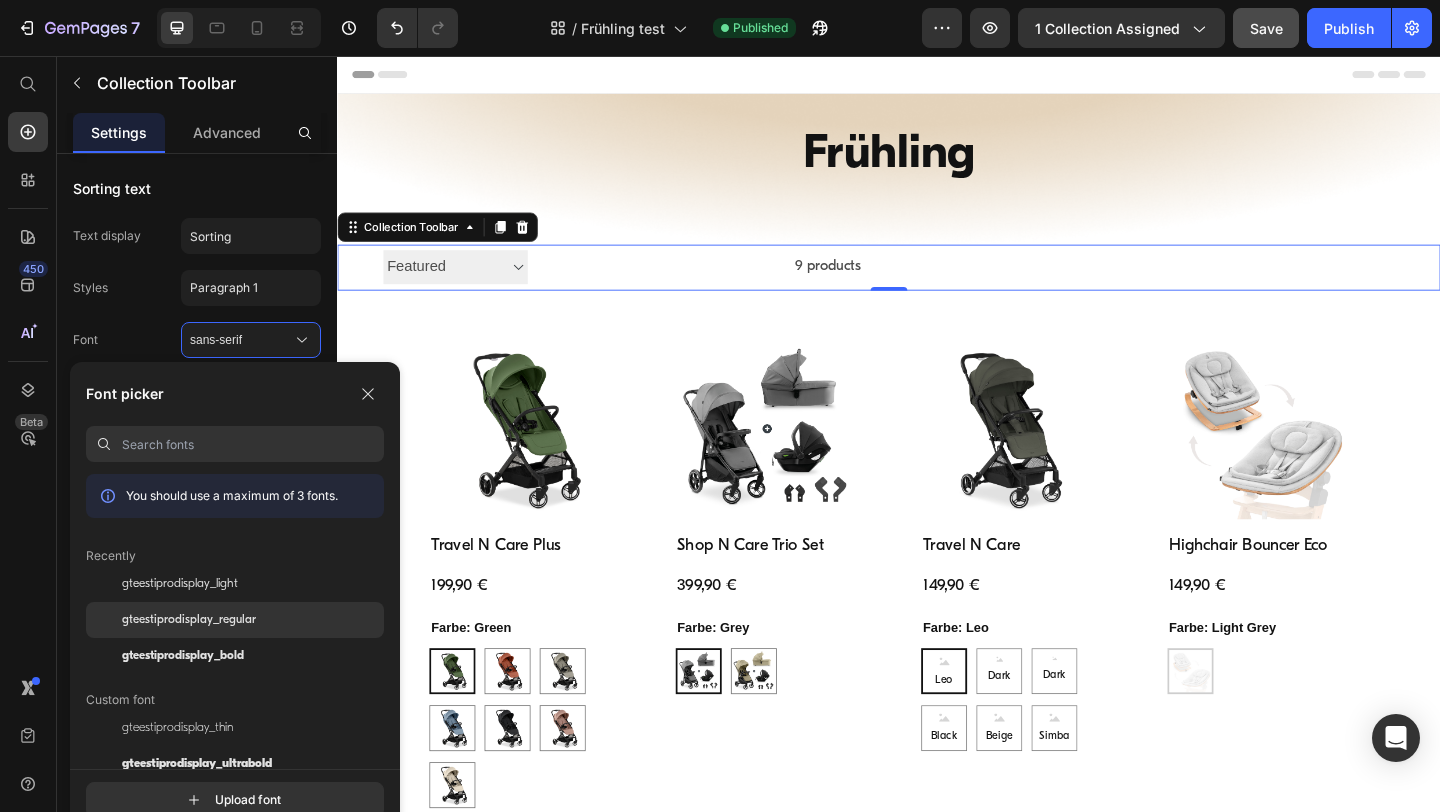 click on "gteestiprodisplay_regular" at bounding box center (189, 620) 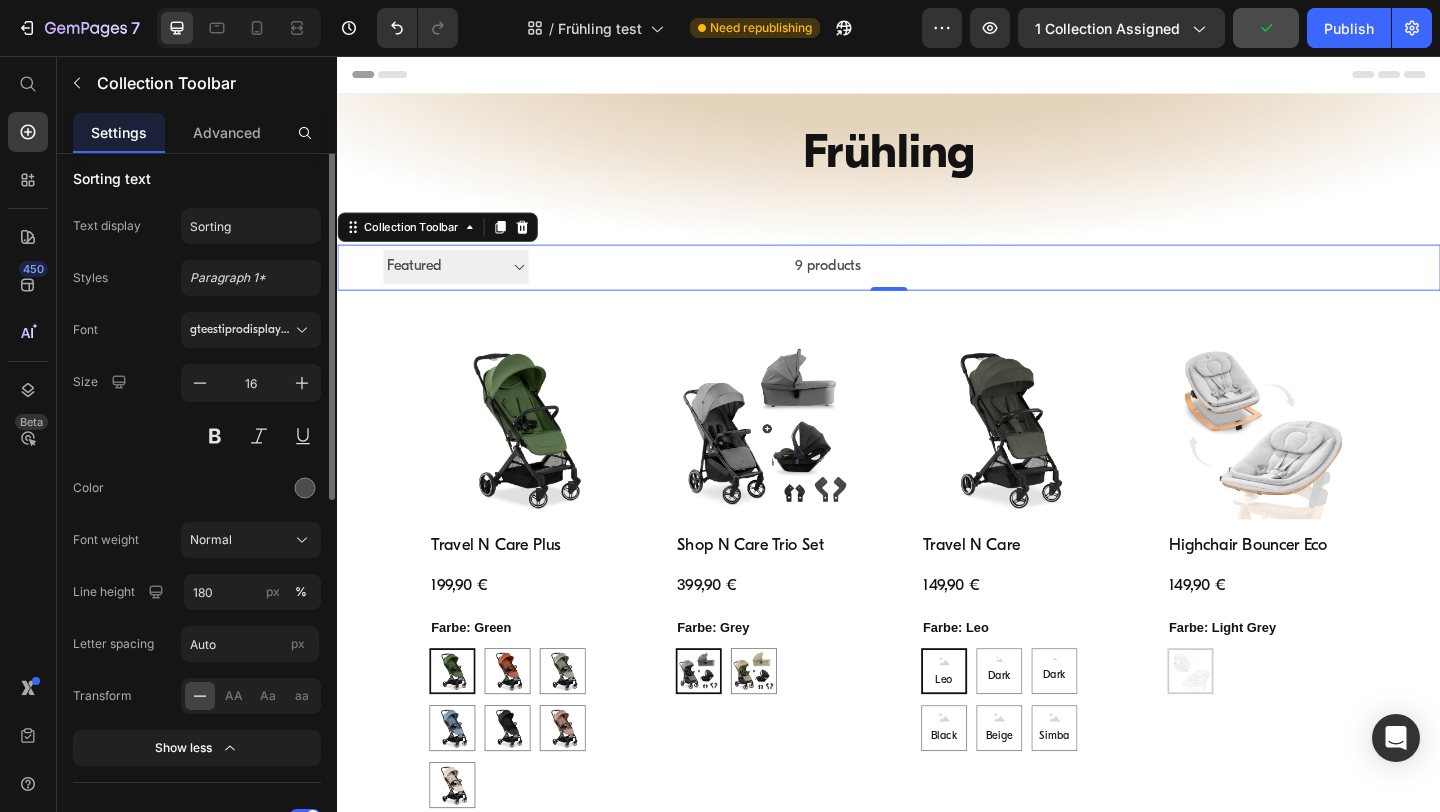 scroll, scrollTop: 0, scrollLeft: 0, axis: both 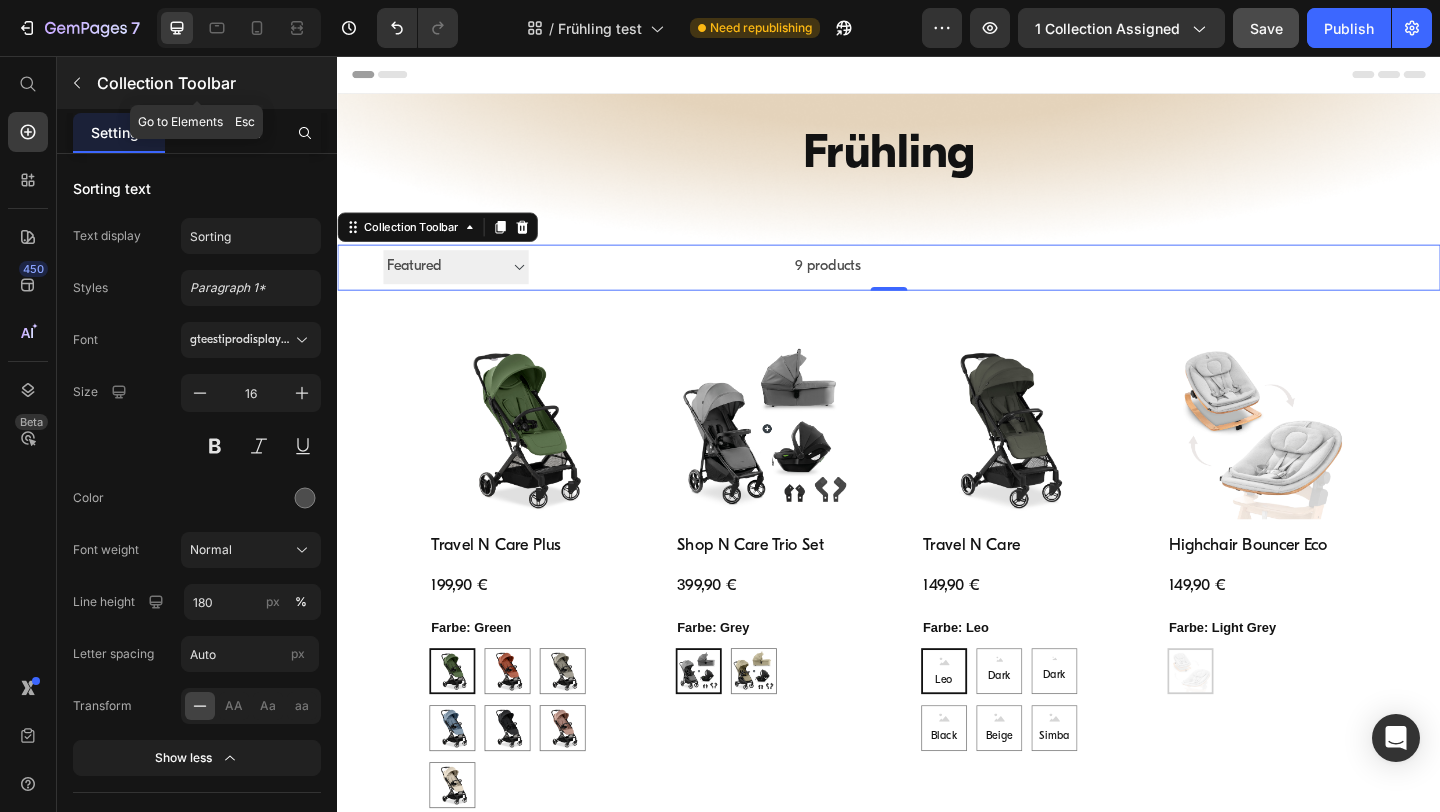 click 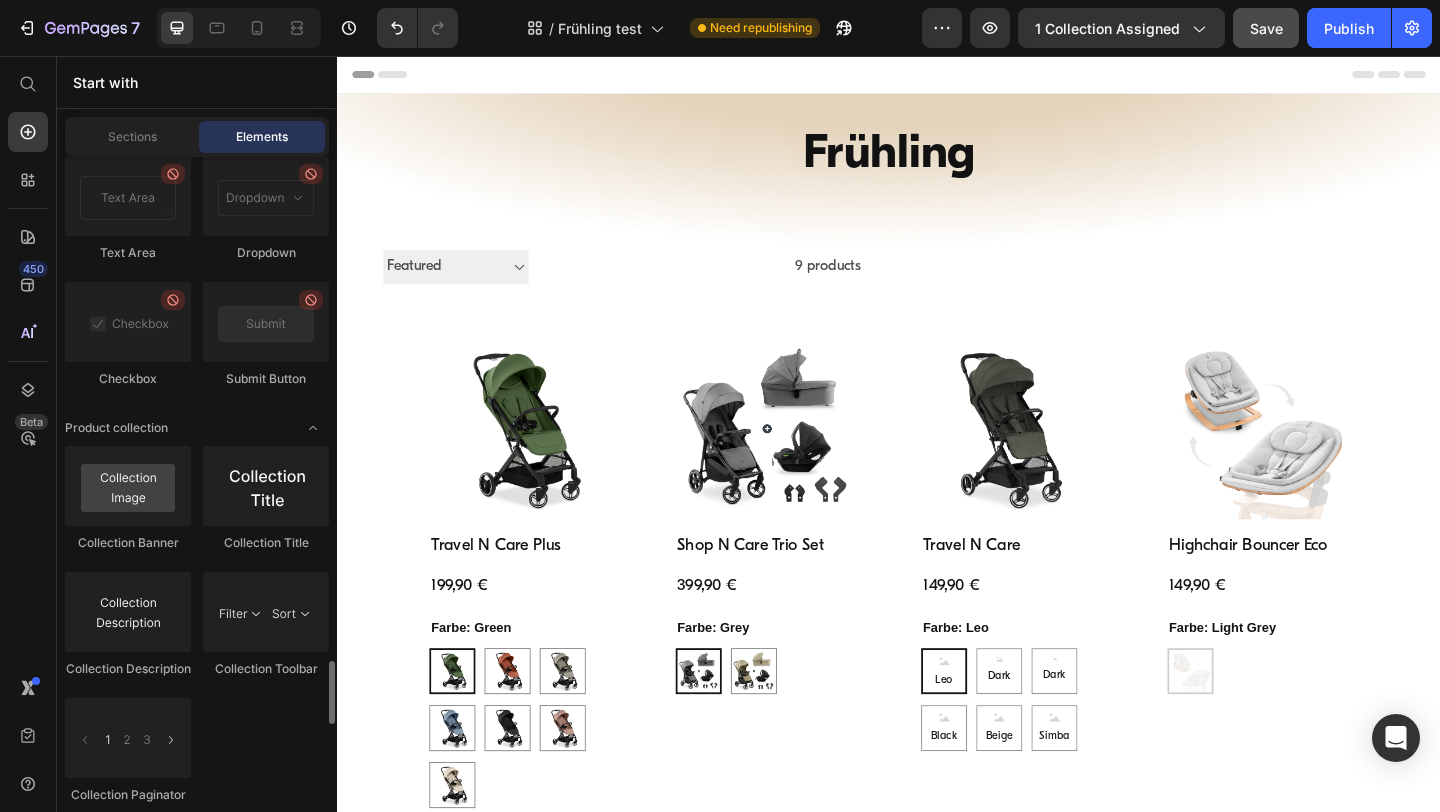 scroll, scrollTop: 5109, scrollLeft: 0, axis: vertical 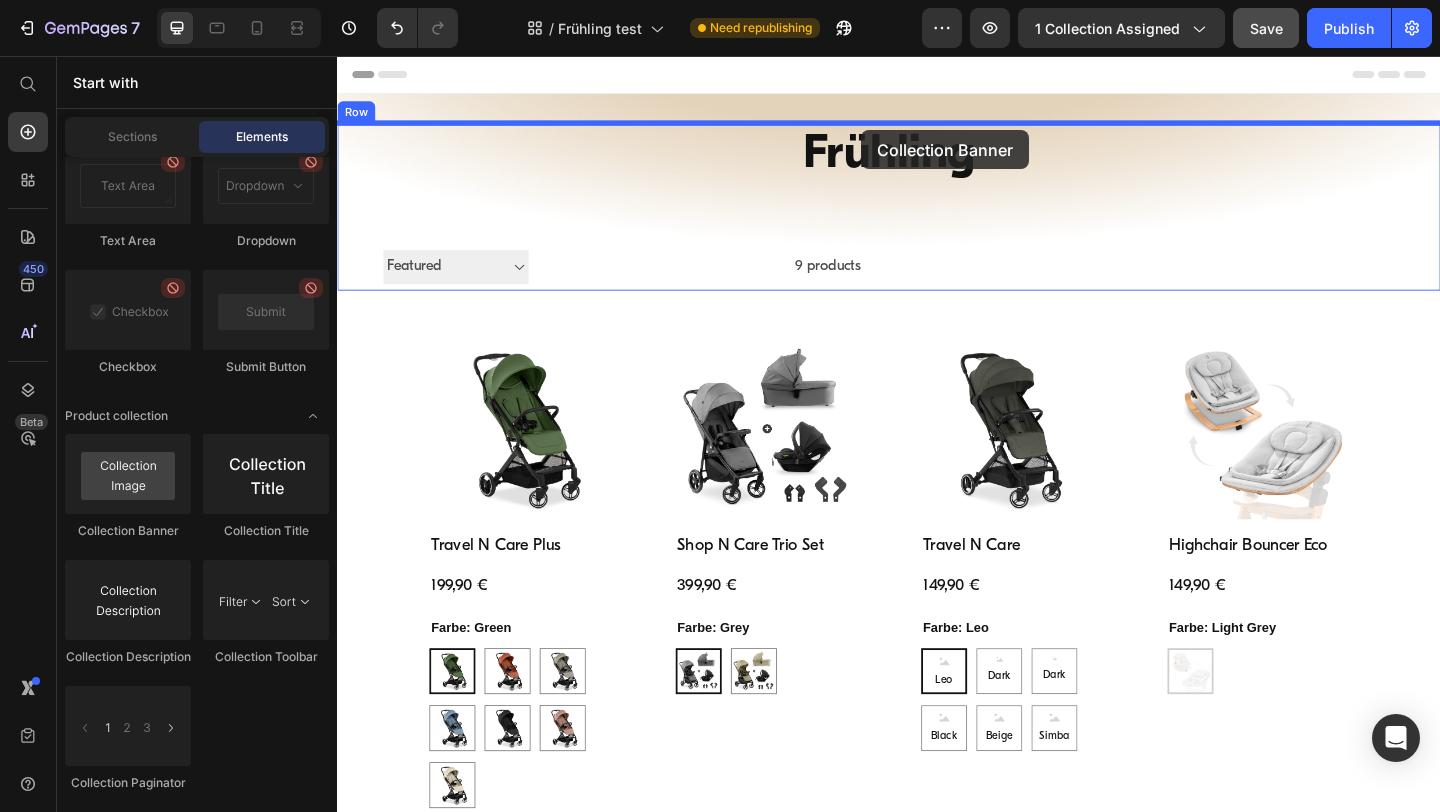 drag, startPoint x: 462, startPoint y: 537, endPoint x: 907, endPoint y: 137, distance: 598.3519 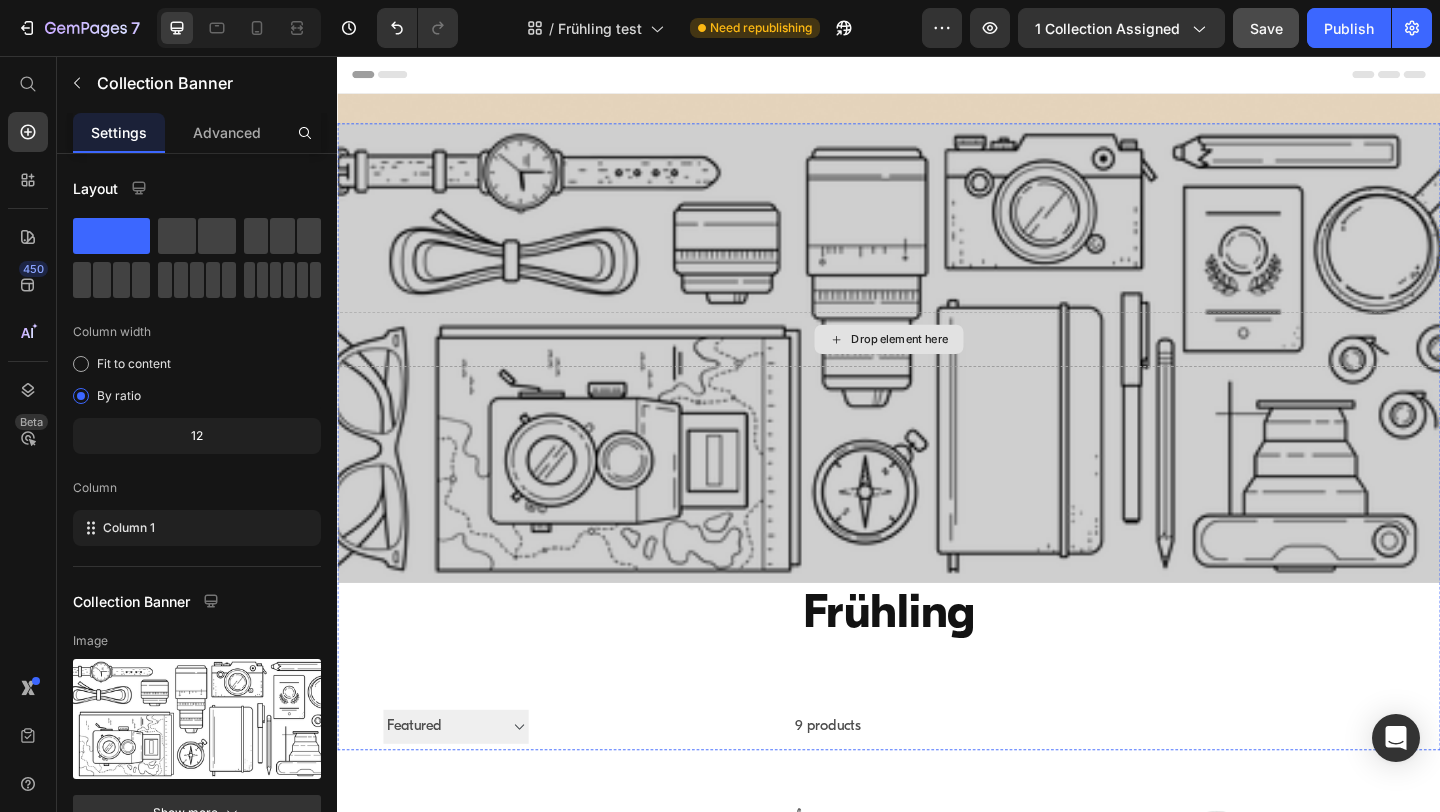 click on "Drop element here" at bounding box center [937, 364] 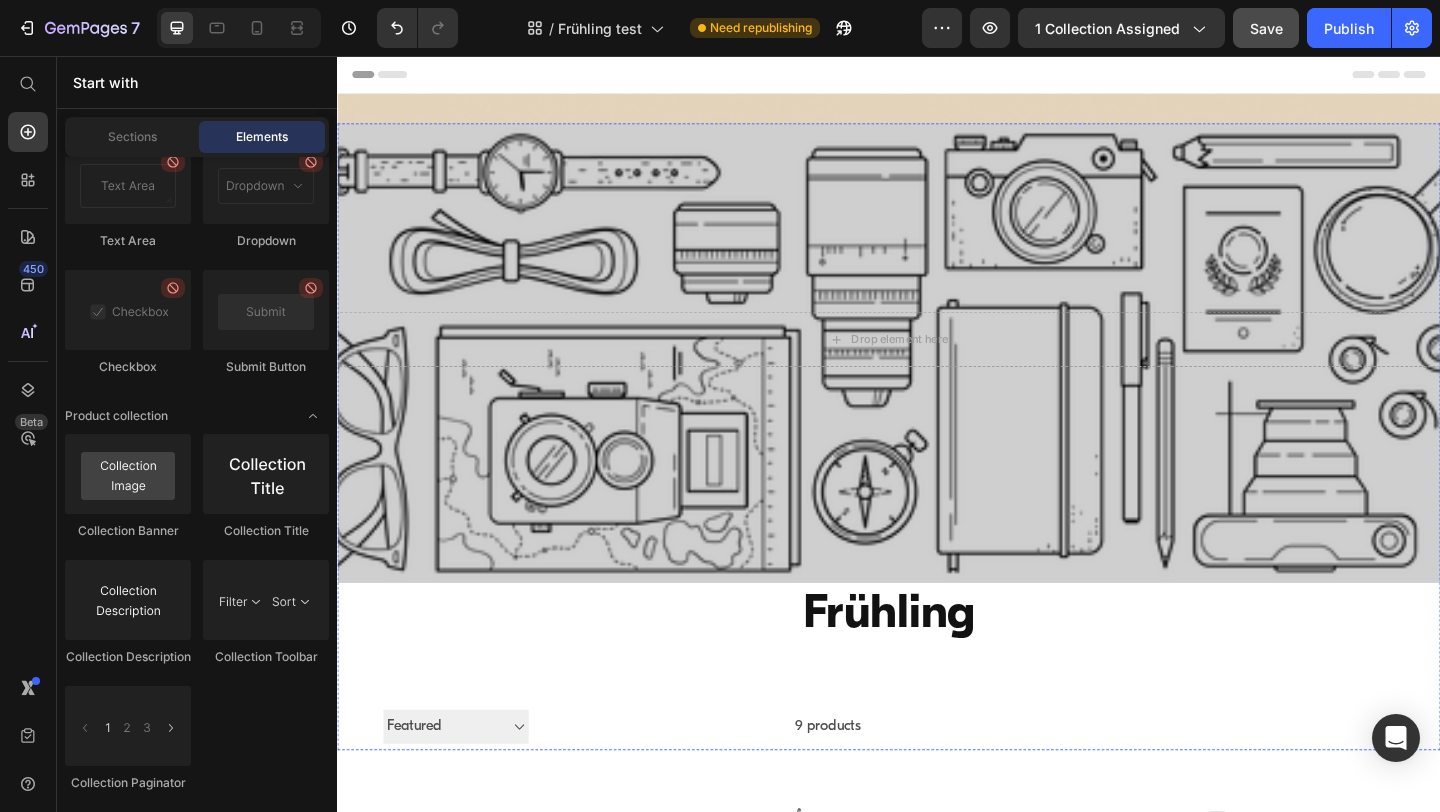 click at bounding box center (937, 379) 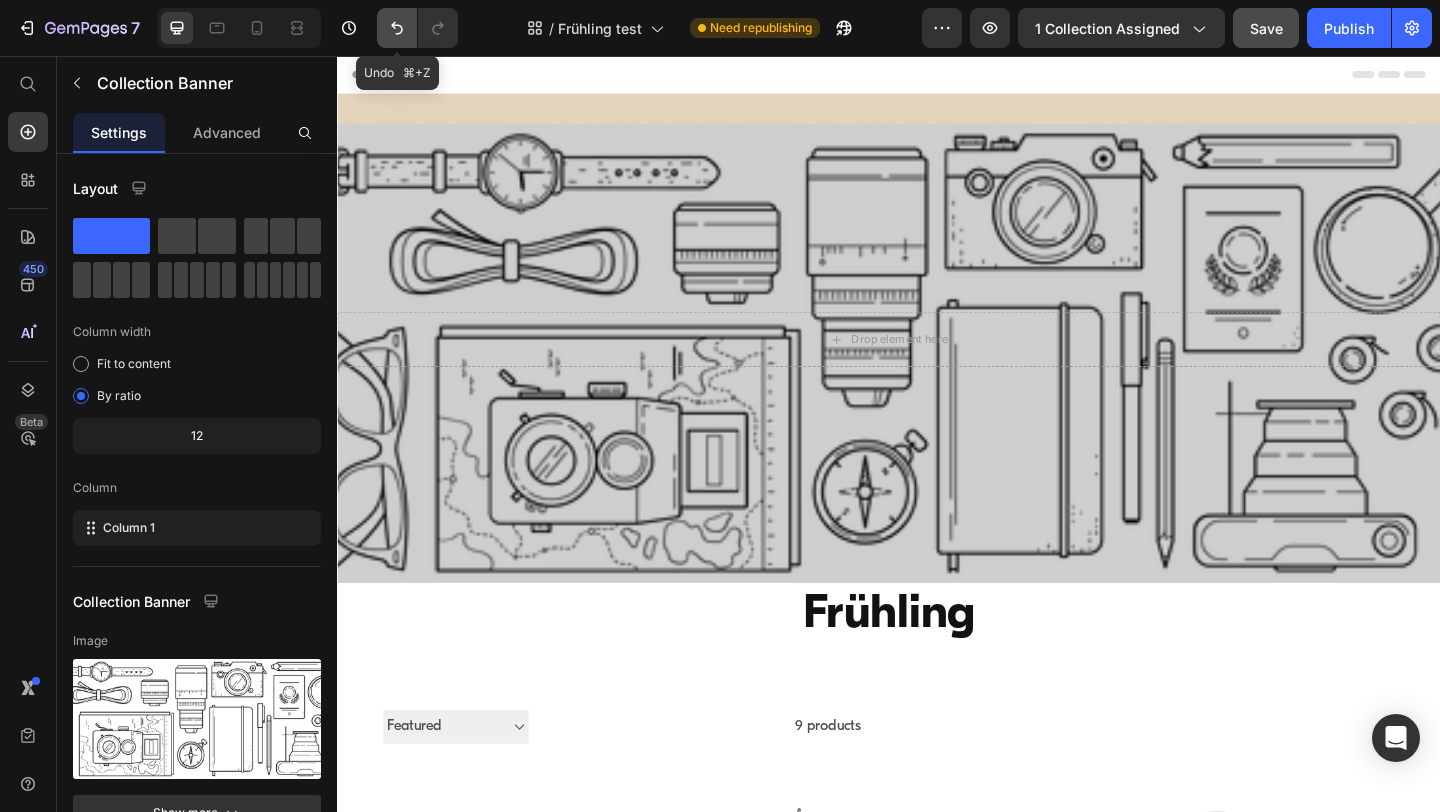 click 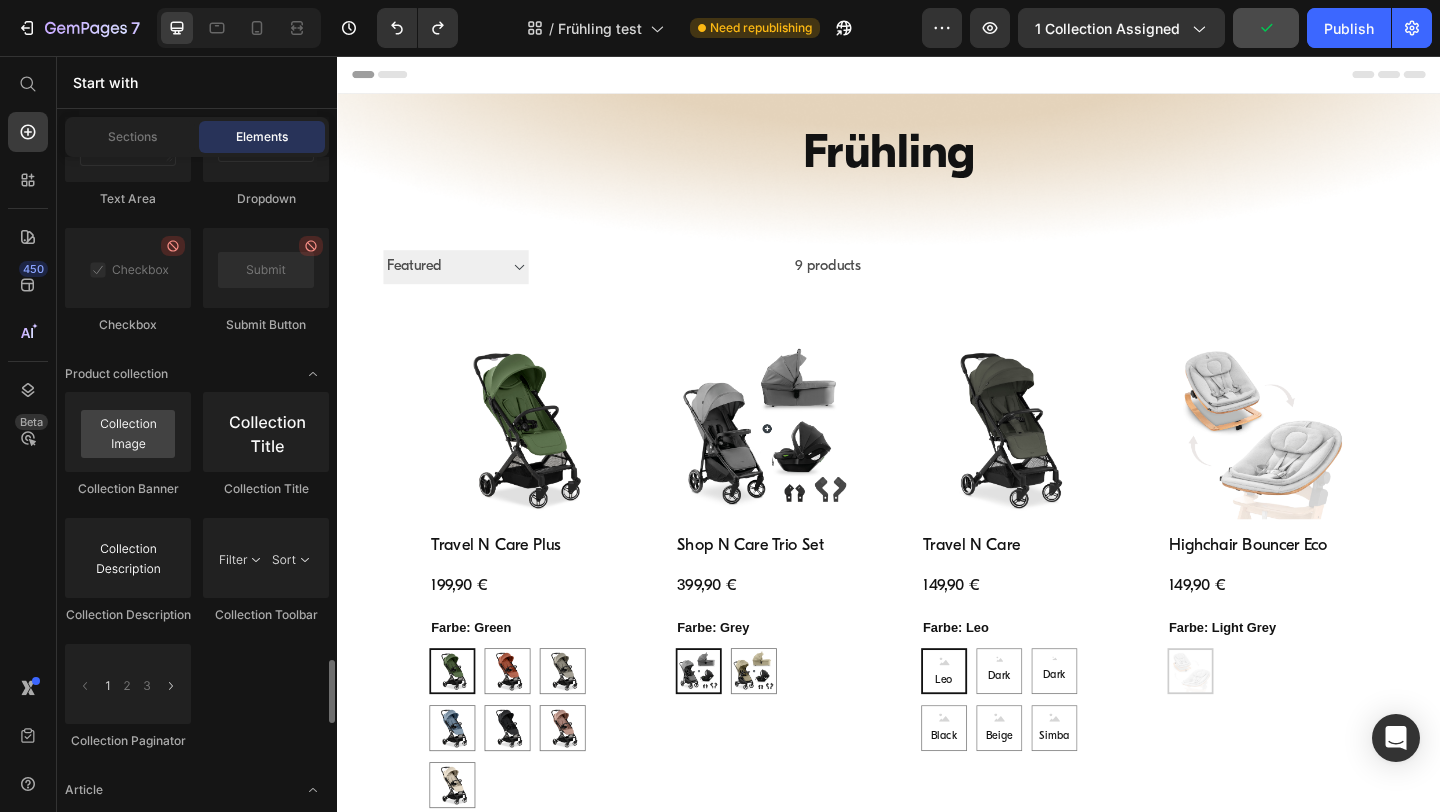 scroll, scrollTop: 5152, scrollLeft: 0, axis: vertical 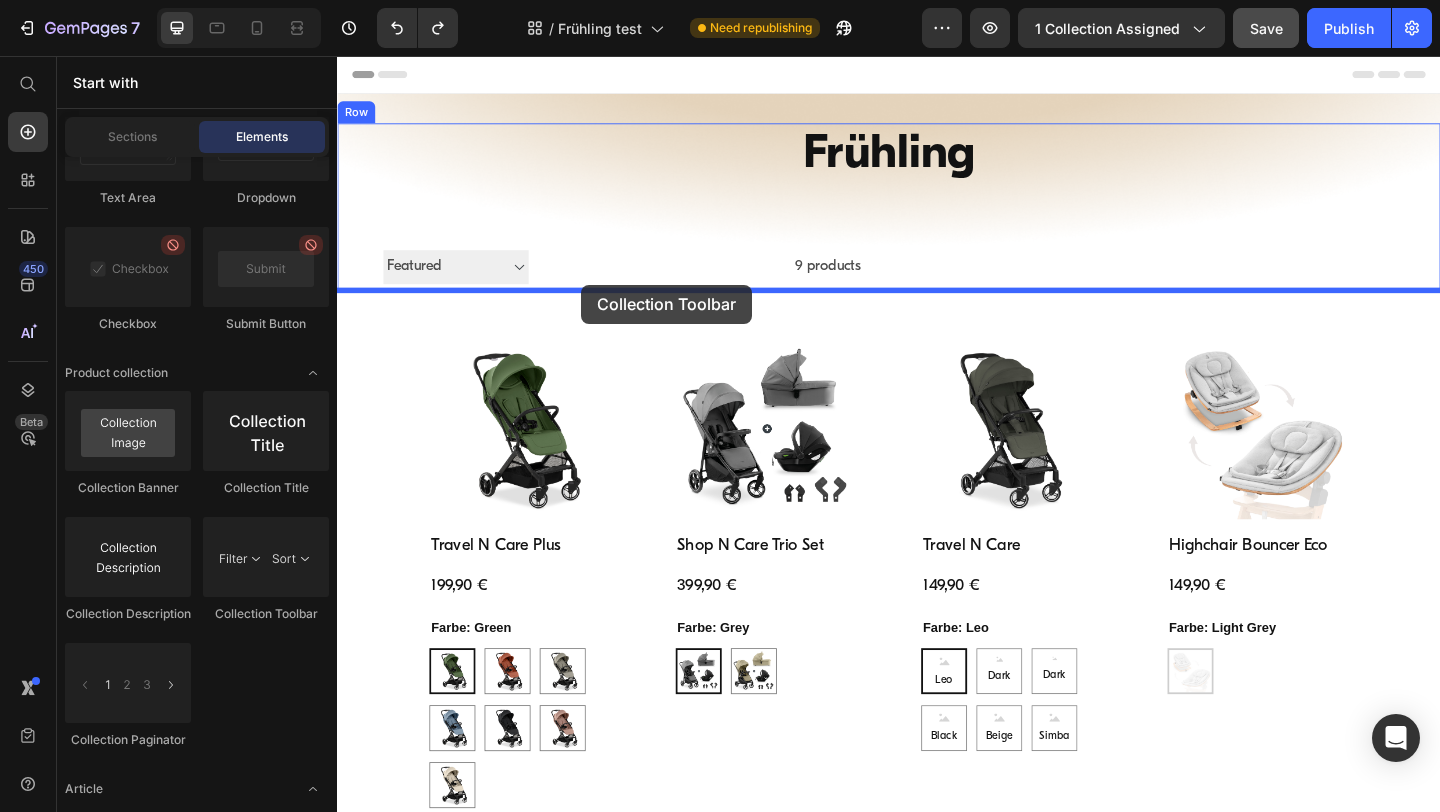 drag, startPoint x: 611, startPoint y: 627, endPoint x: 603, endPoint y: 305, distance: 322.09937 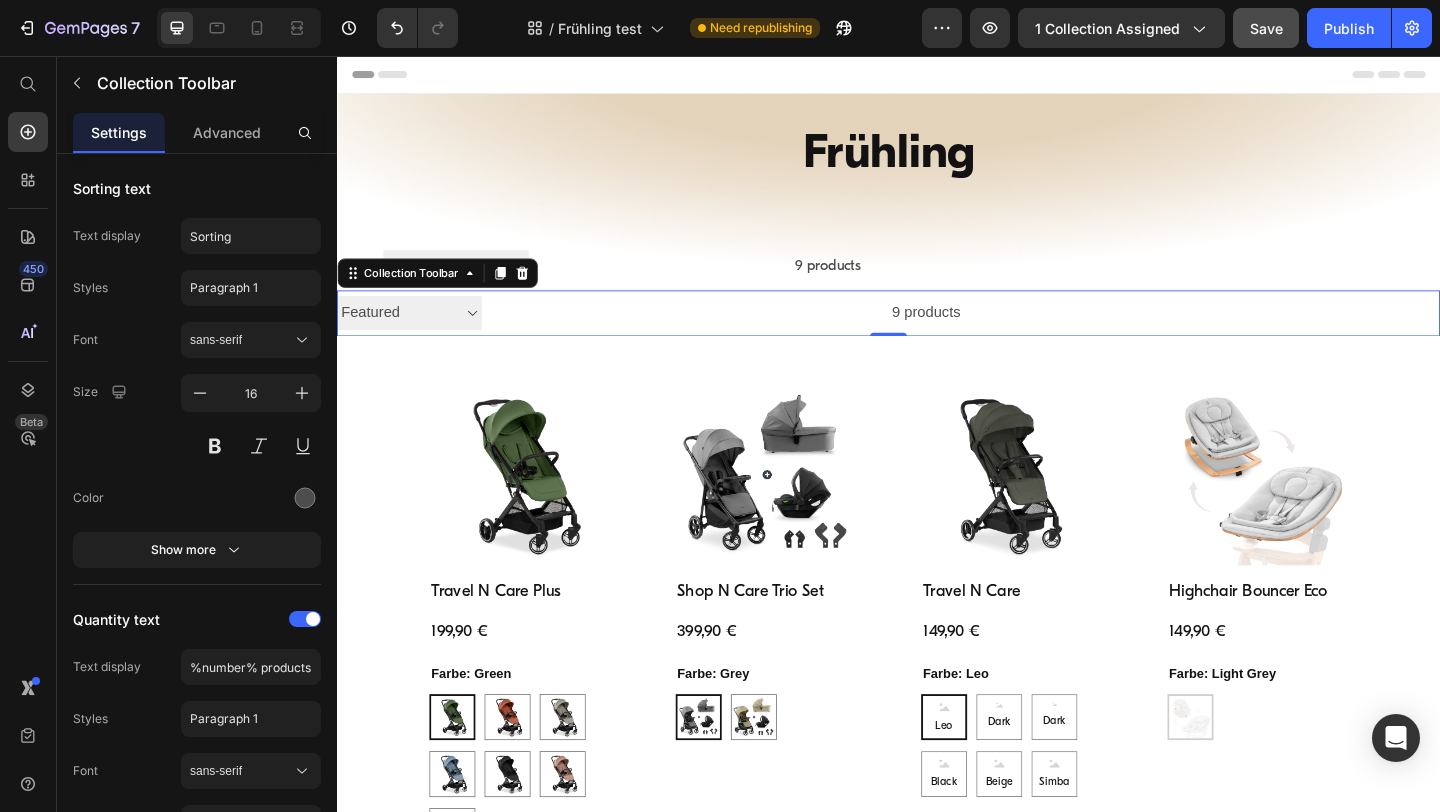 click on "9 products" at bounding box center [755, 336] 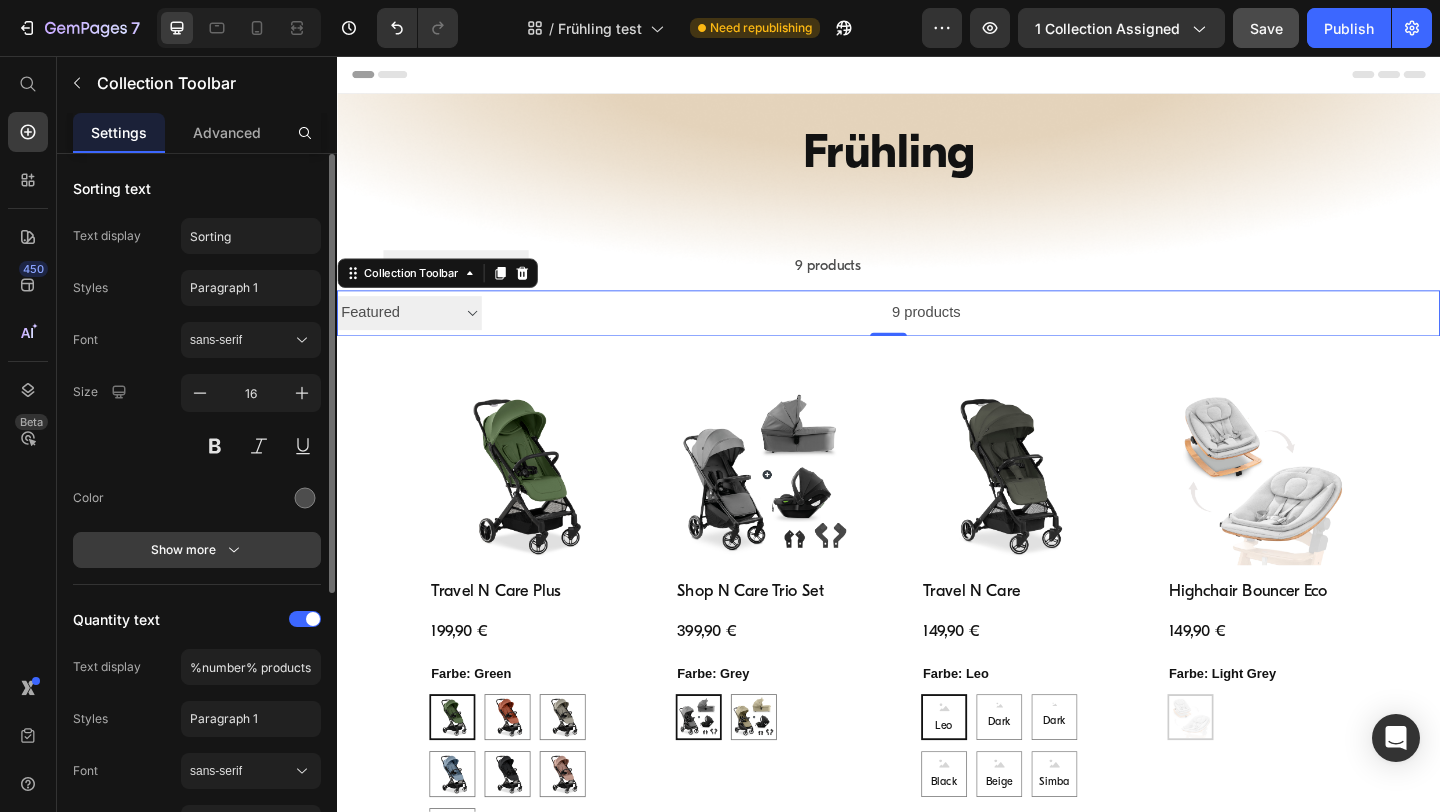 click 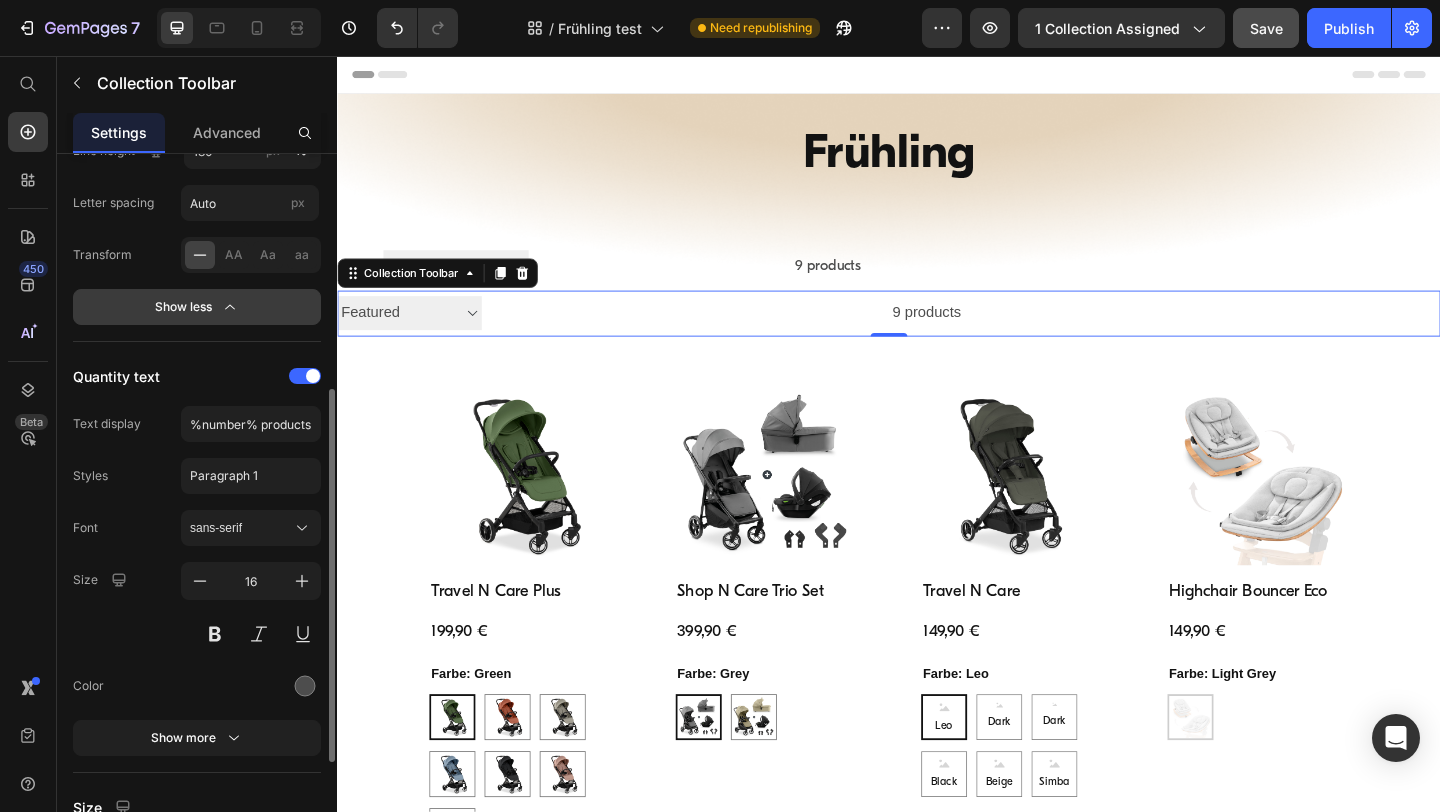 scroll, scrollTop: 655, scrollLeft: 0, axis: vertical 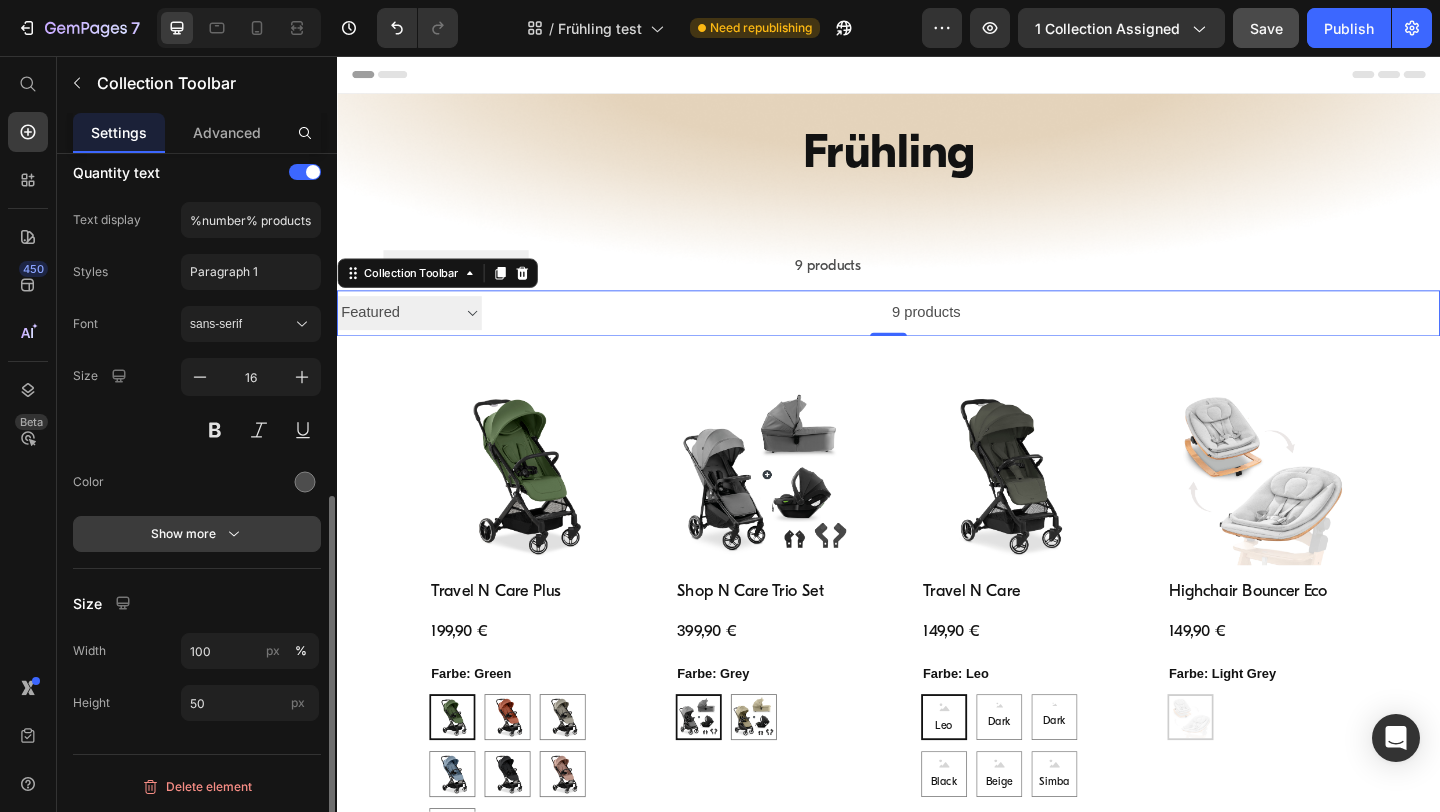 click 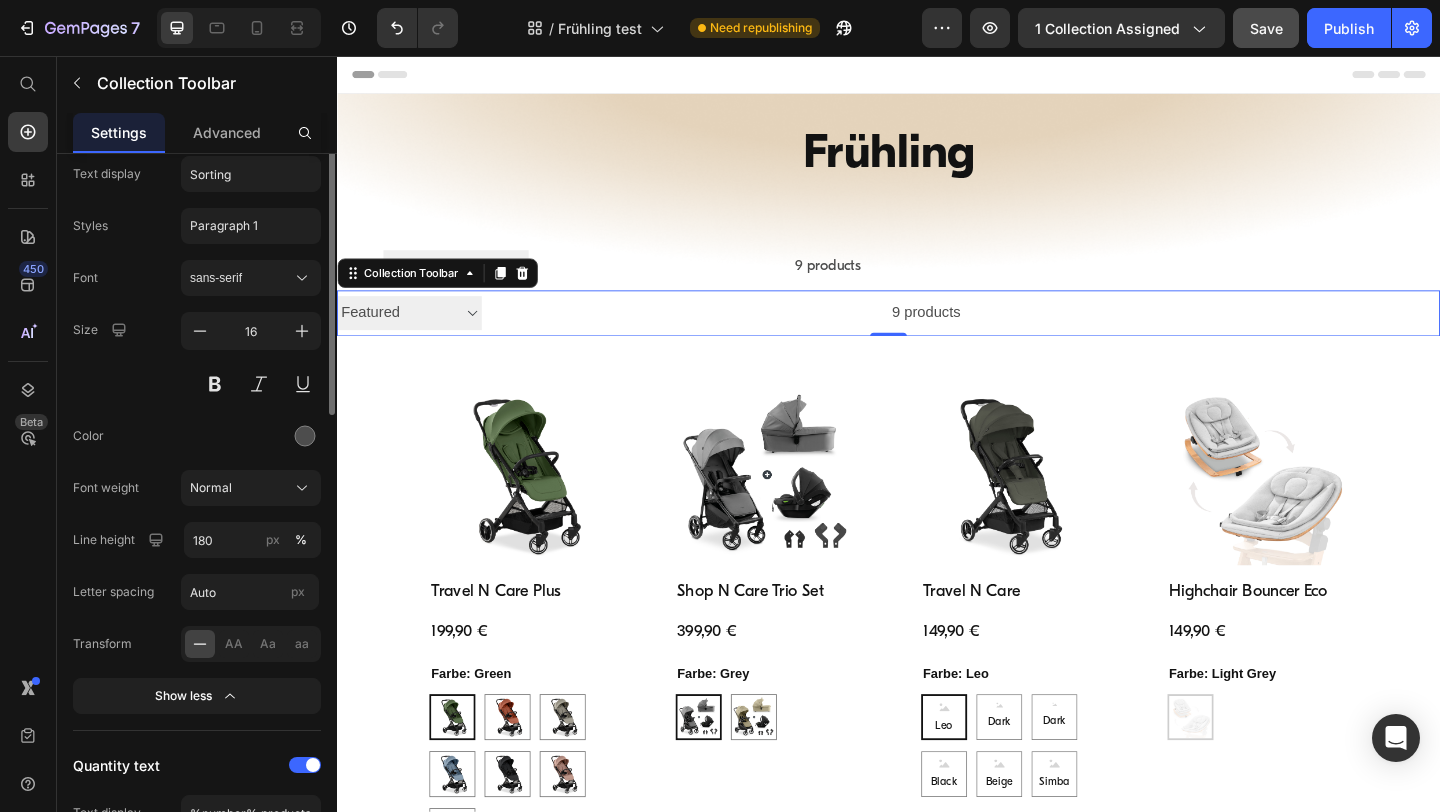 scroll, scrollTop: 0, scrollLeft: 0, axis: both 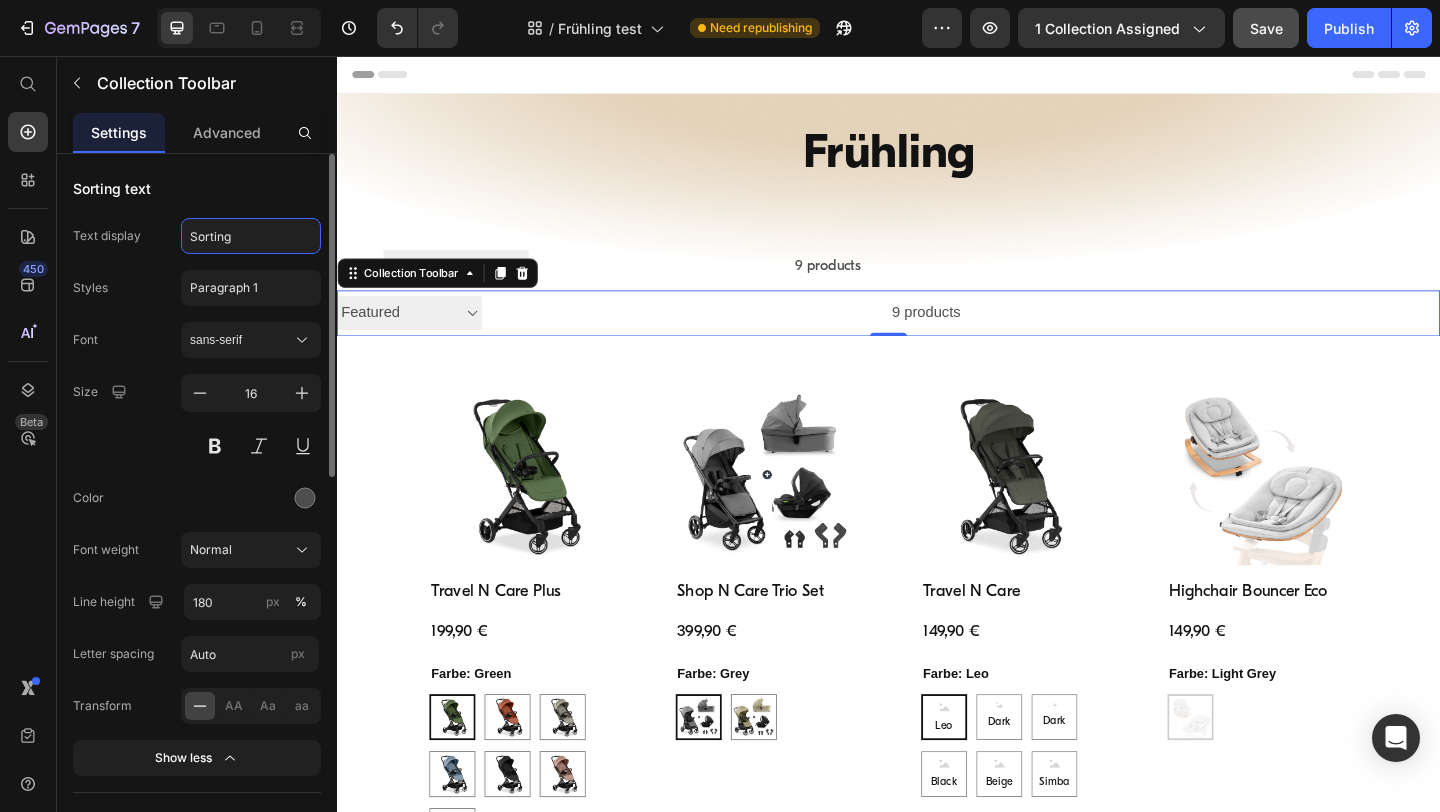 click on "Sorting" 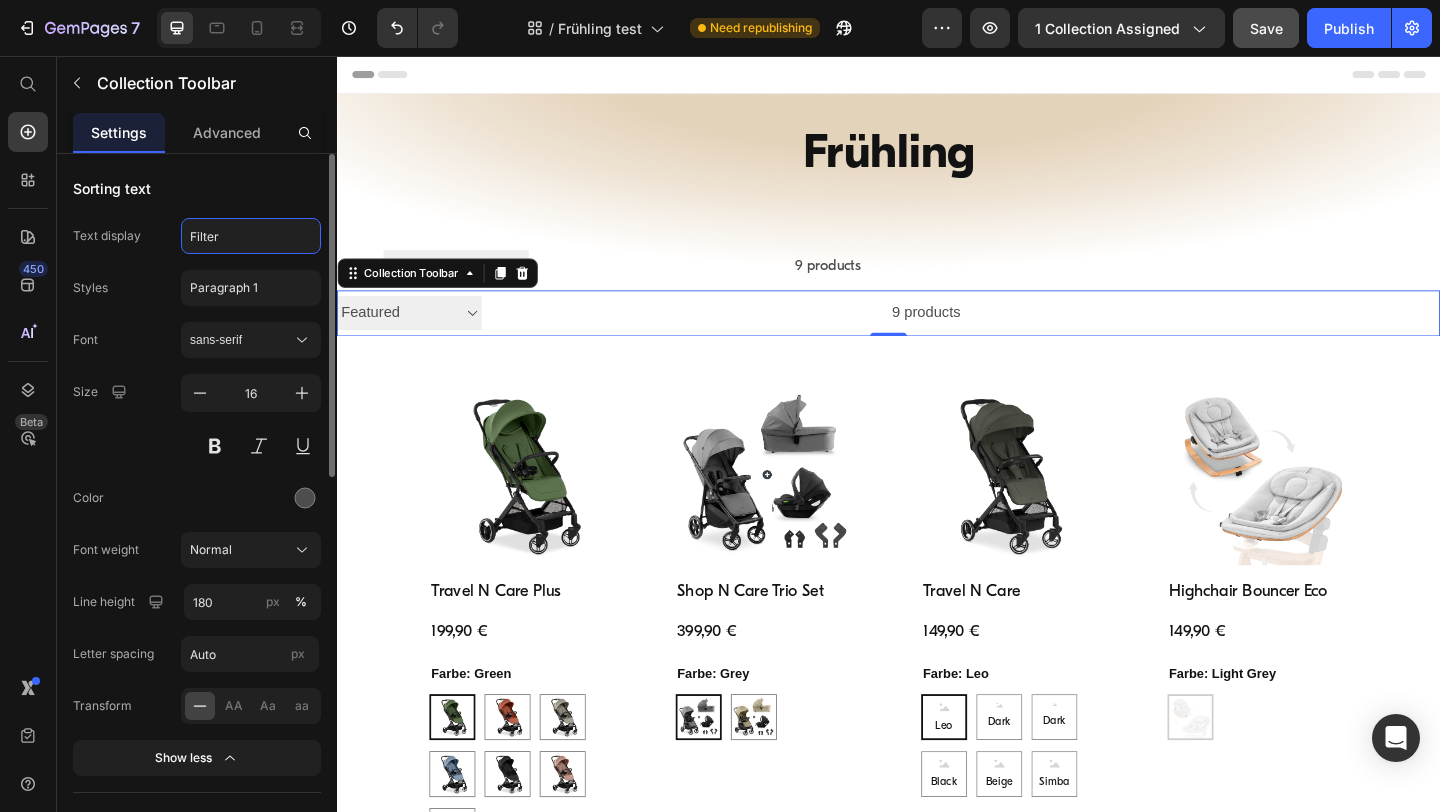 type on "Filter" 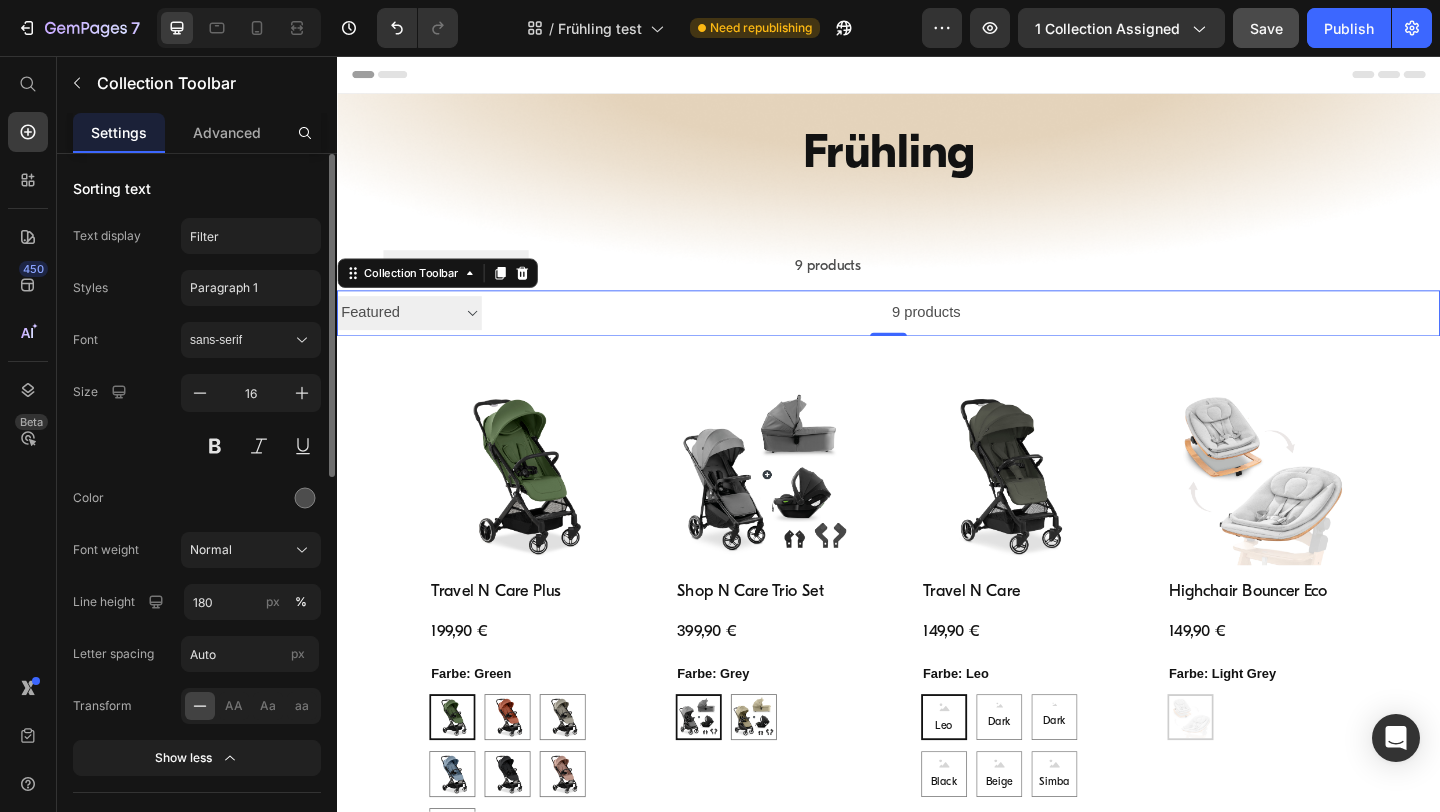 click on "Sorting text" at bounding box center (197, 188) 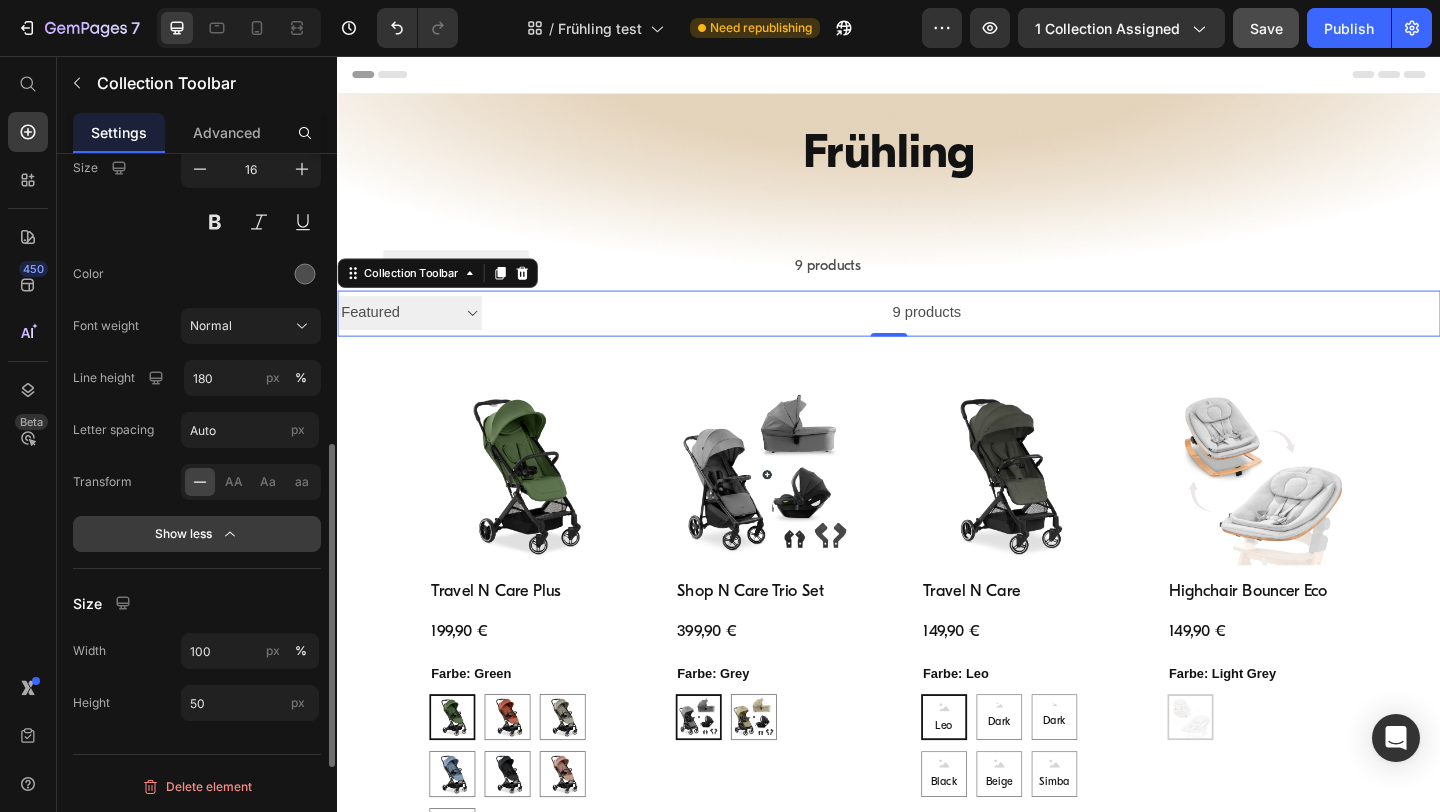 scroll, scrollTop: 0, scrollLeft: 0, axis: both 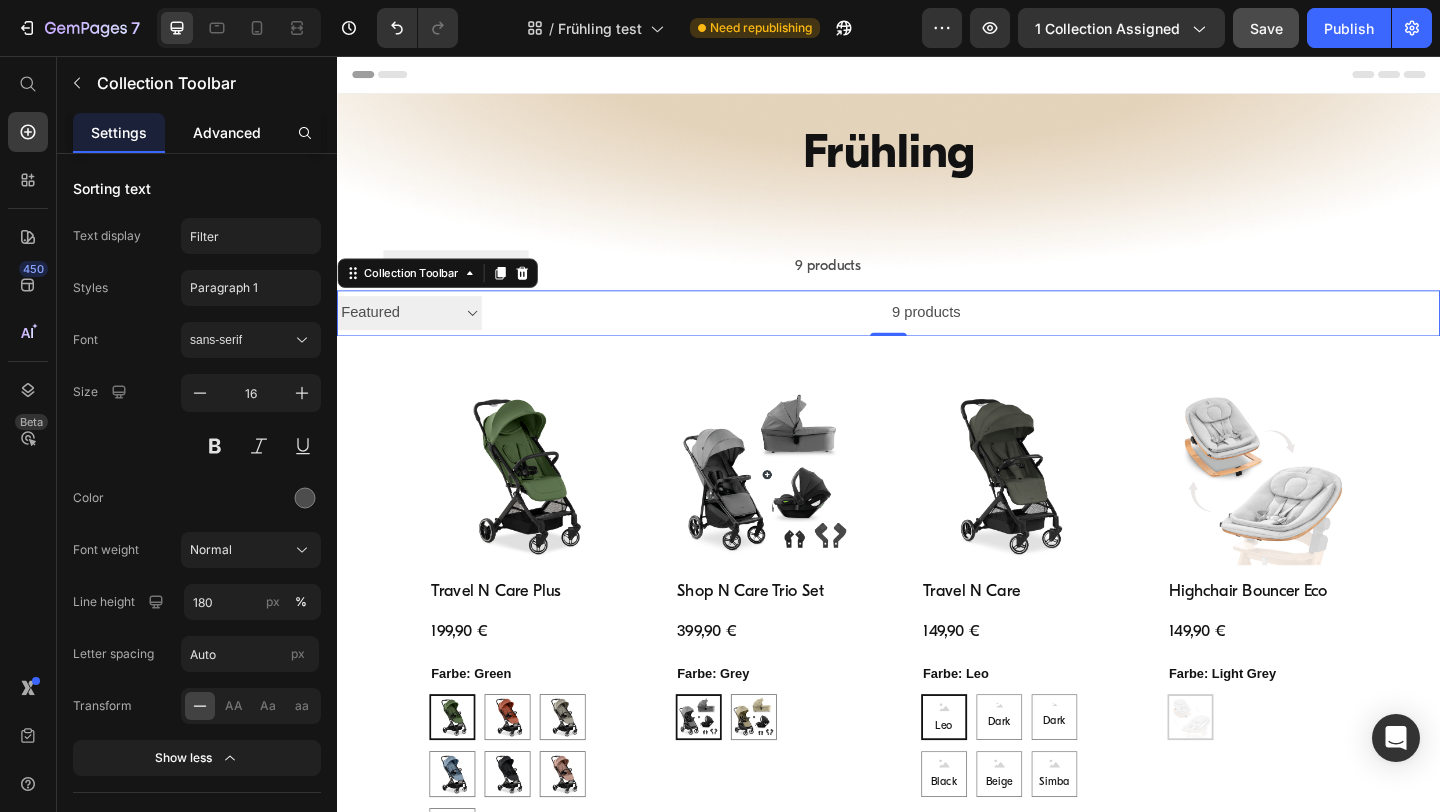 click on "Advanced" at bounding box center [227, 132] 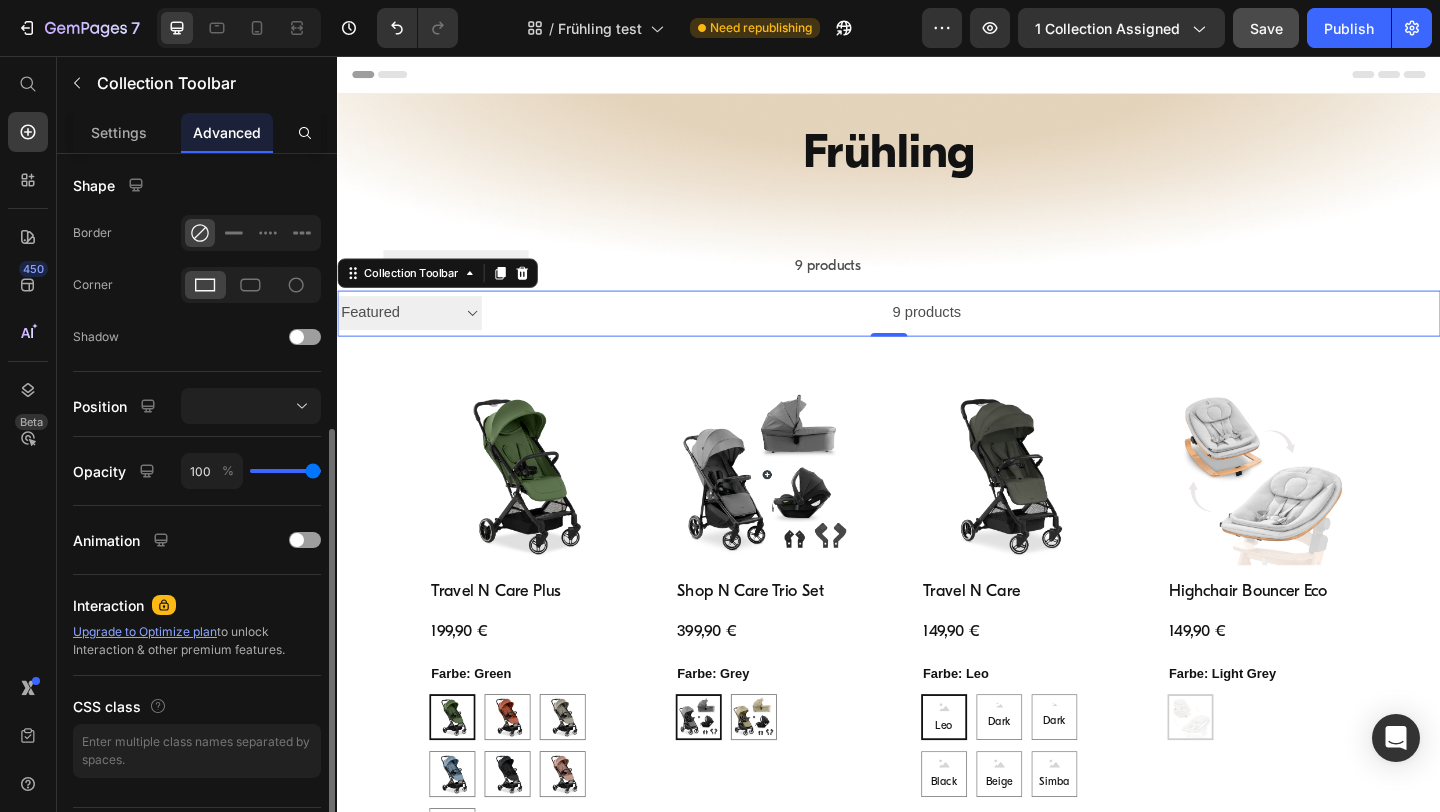 scroll, scrollTop: 517, scrollLeft: 0, axis: vertical 